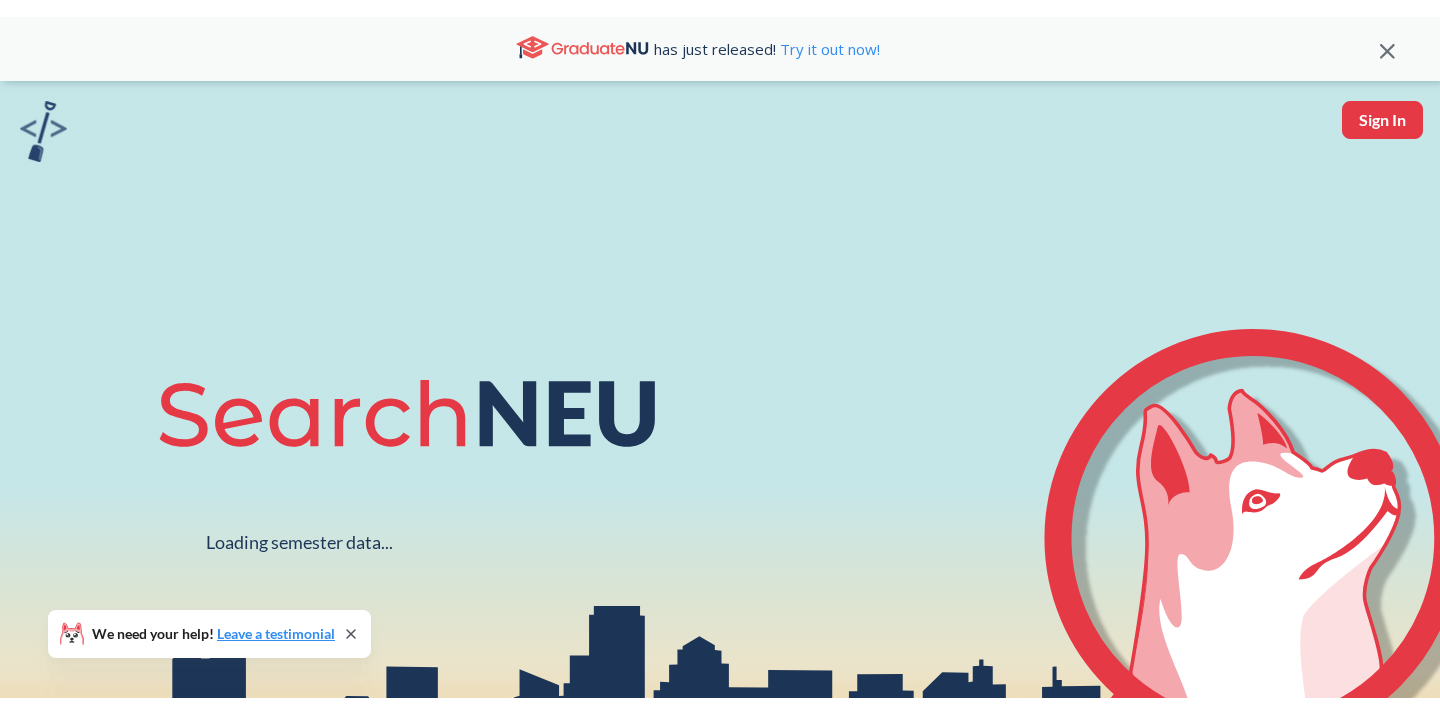 scroll, scrollTop: 0, scrollLeft: 0, axis: both 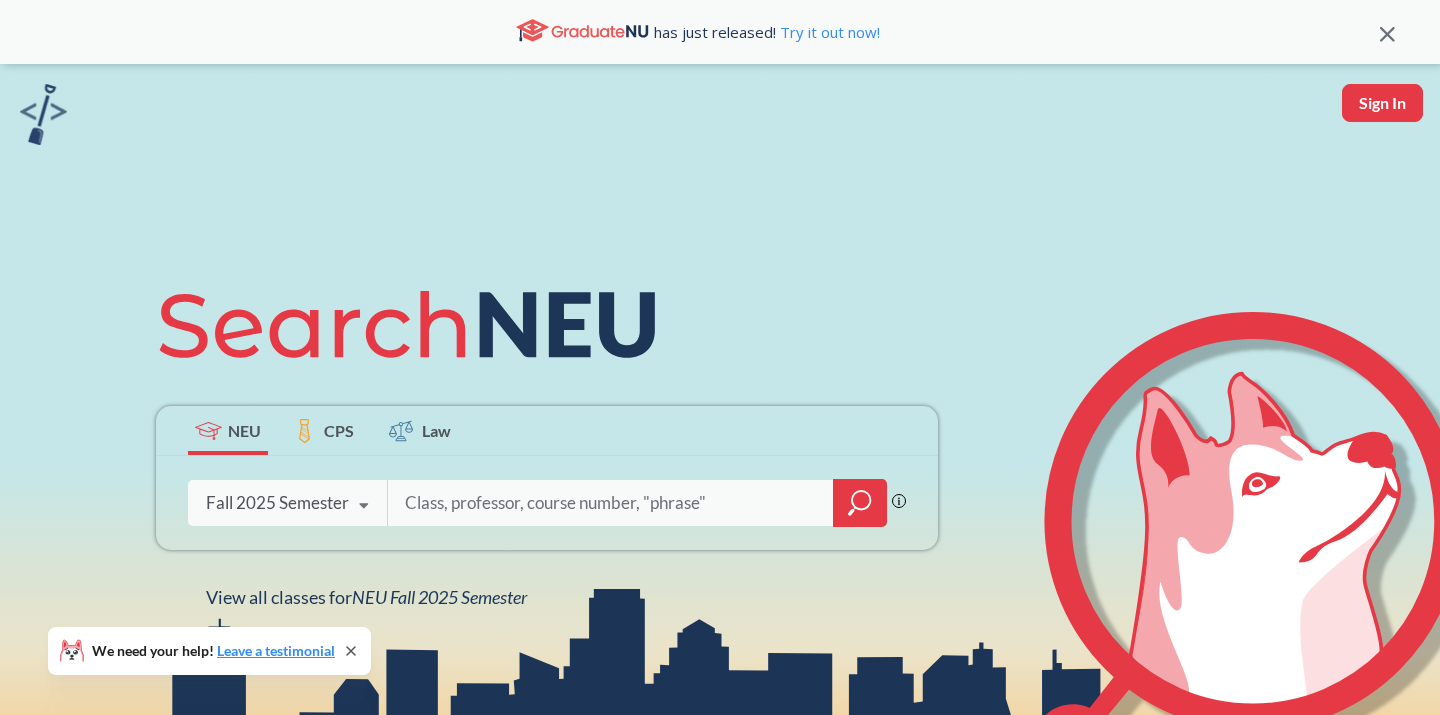click at bounding box center [611, 503] 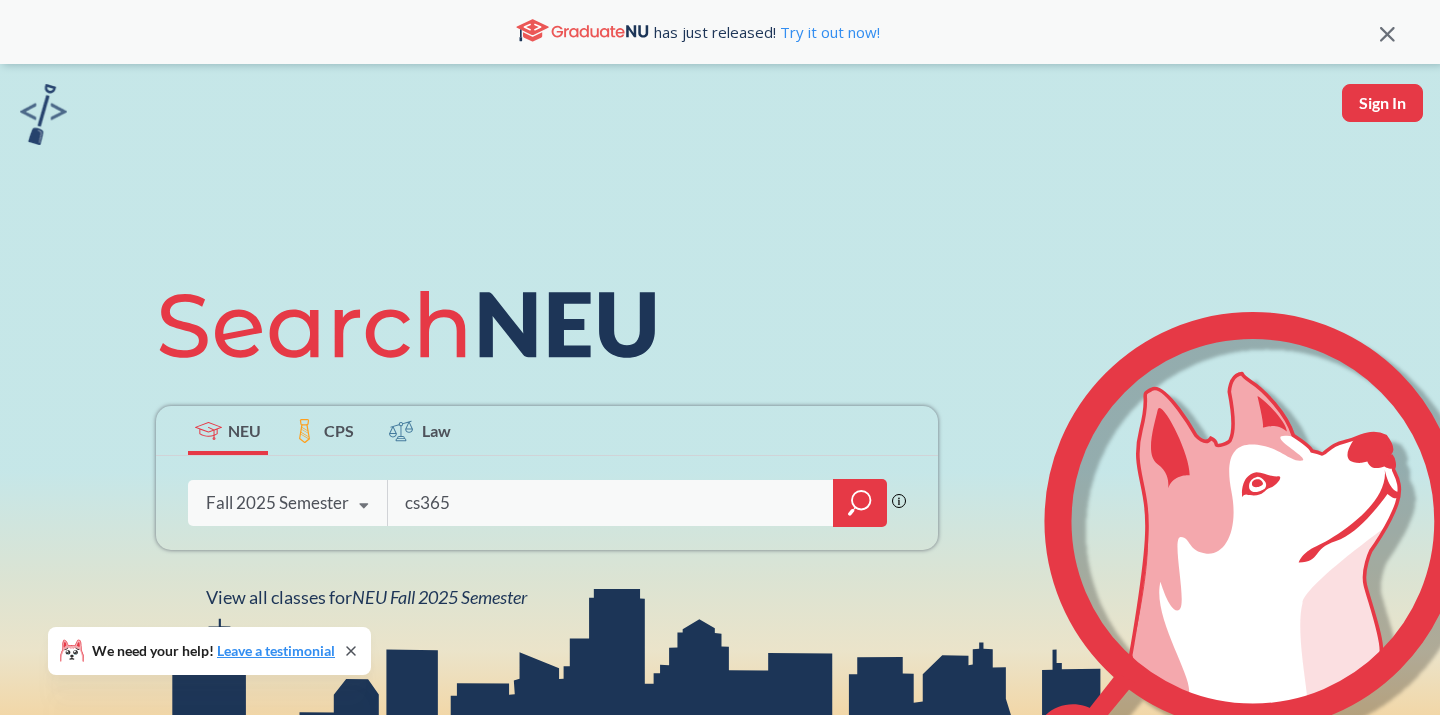 type on "cs3650" 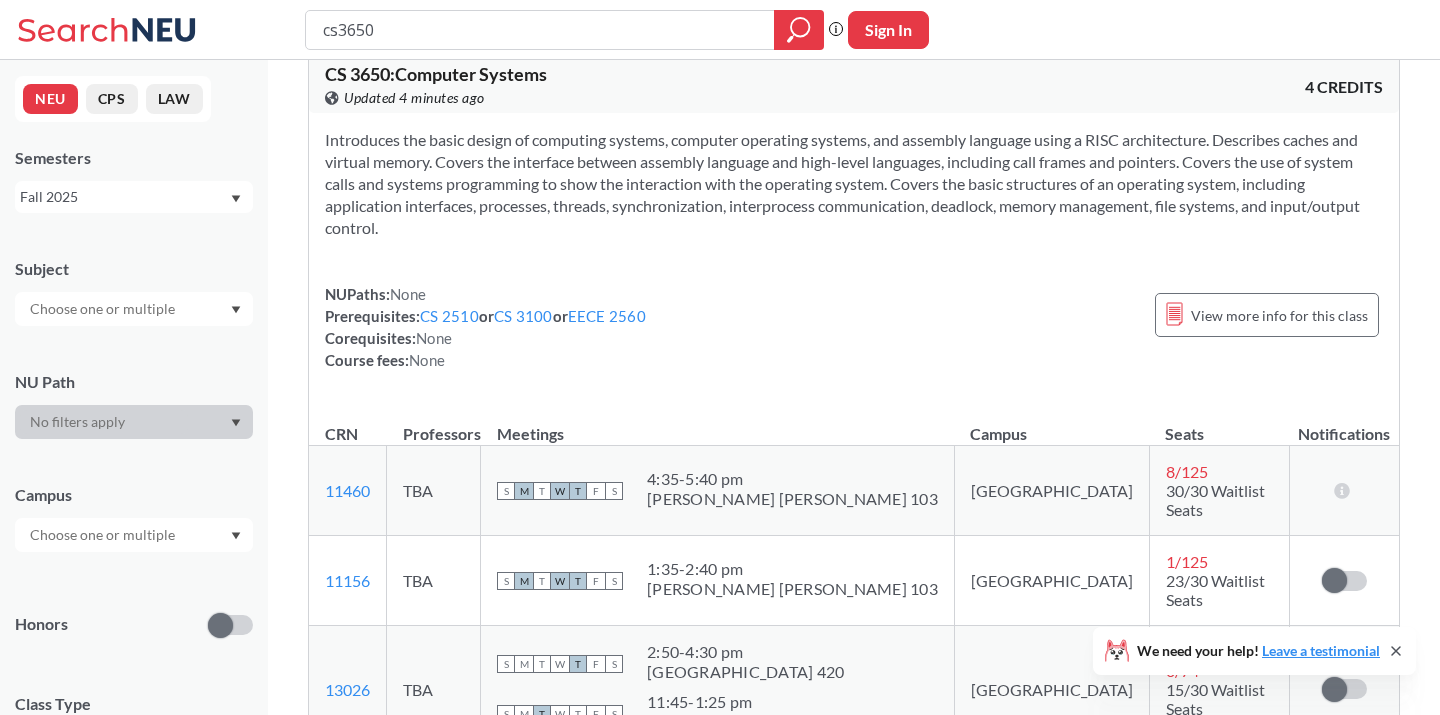 scroll, scrollTop: 22, scrollLeft: 0, axis: vertical 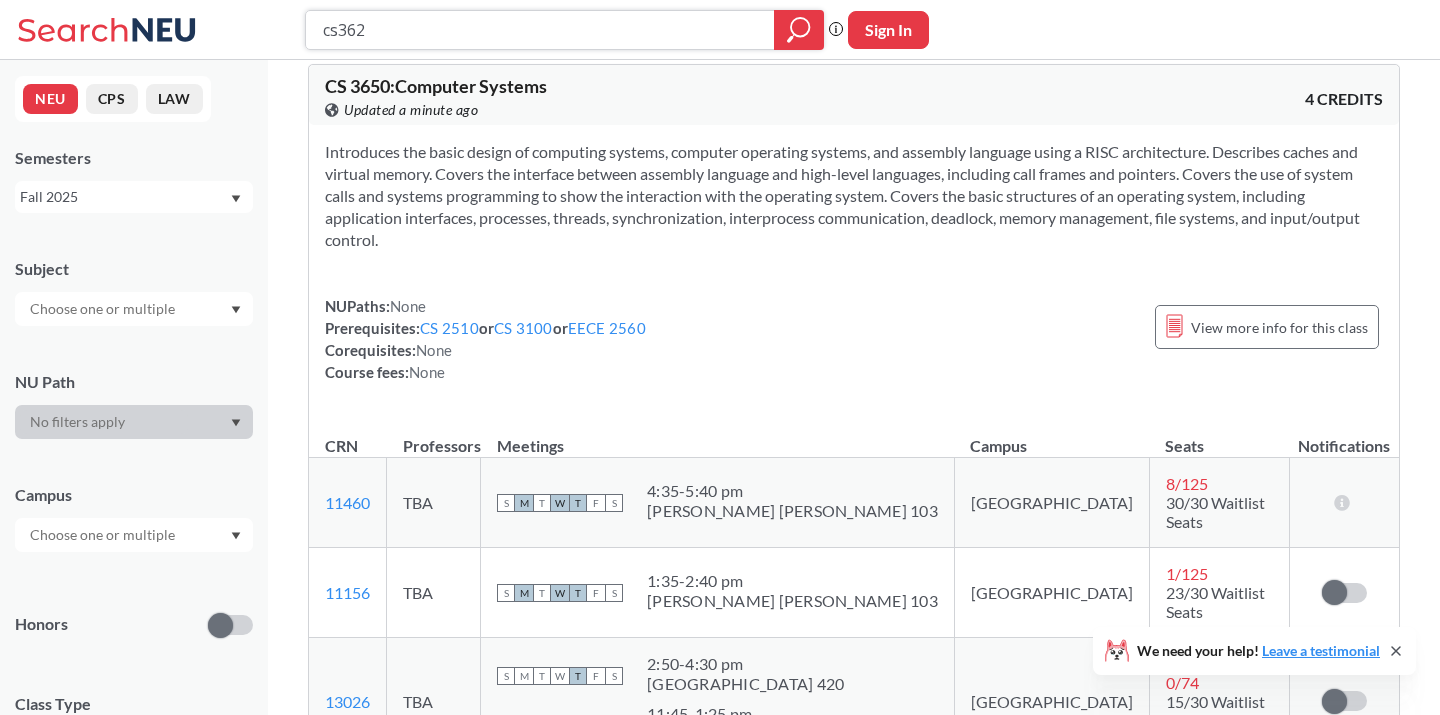 type on "cs3620" 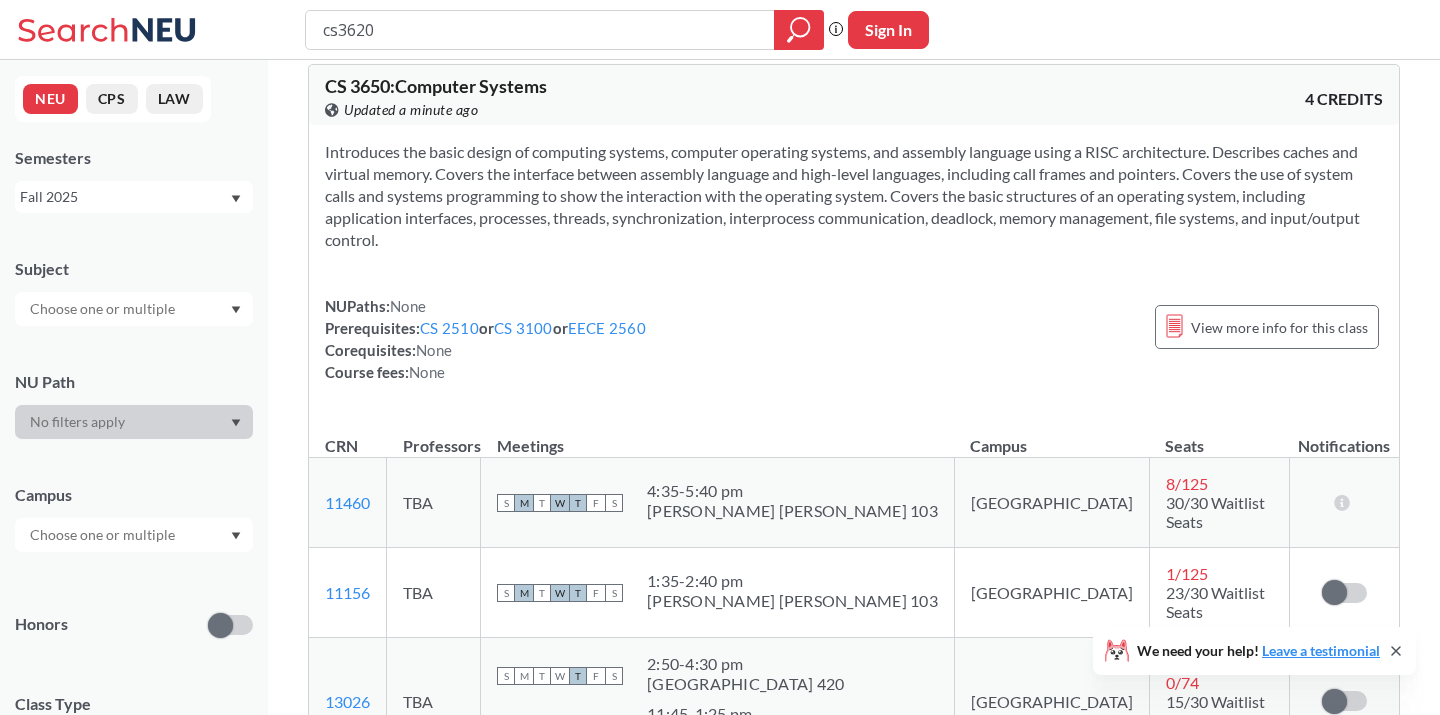 scroll, scrollTop: 0, scrollLeft: 0, axis: both 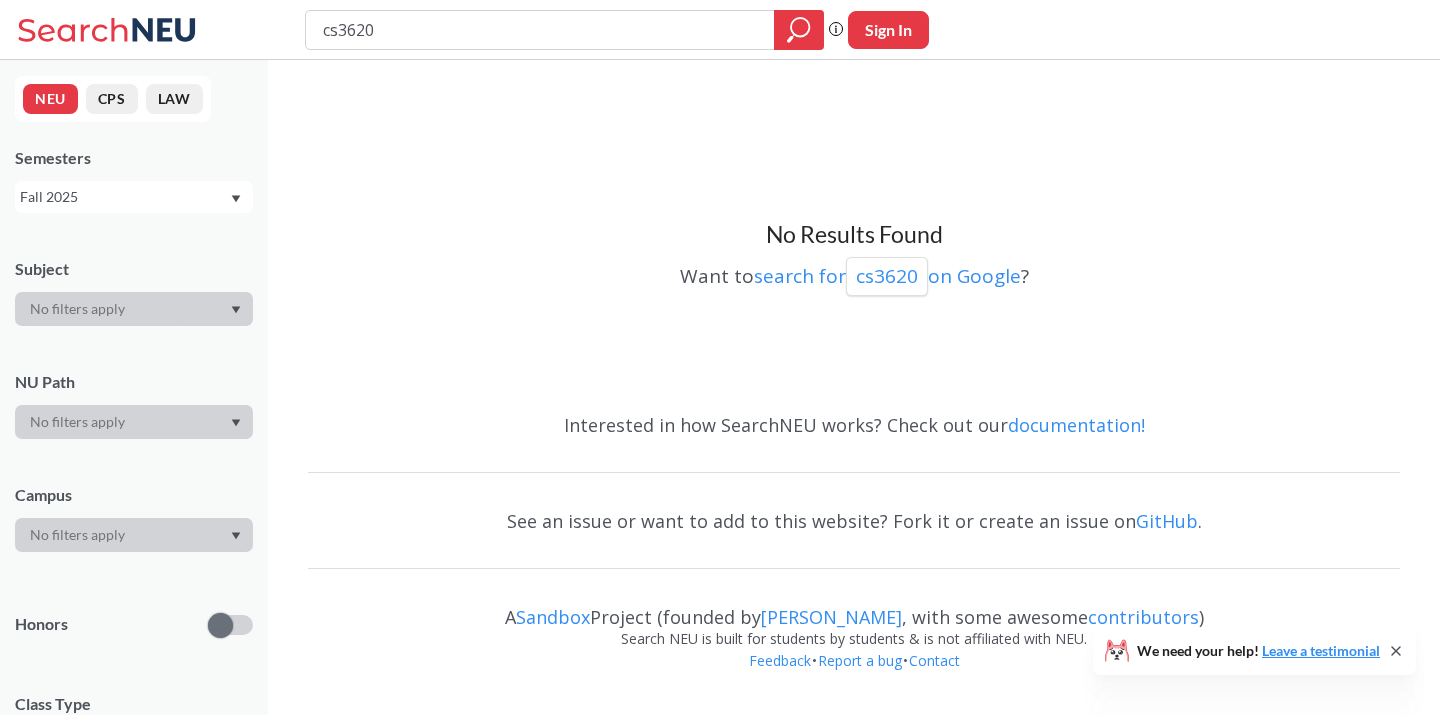 click on "cs3620 Phrase search guarantees the exact search appears in the results. Ex. If you want the exact phrase "studio design" to appear in the search results, wrap it up in quotes. Sign In" at bounding box center (720, 30) 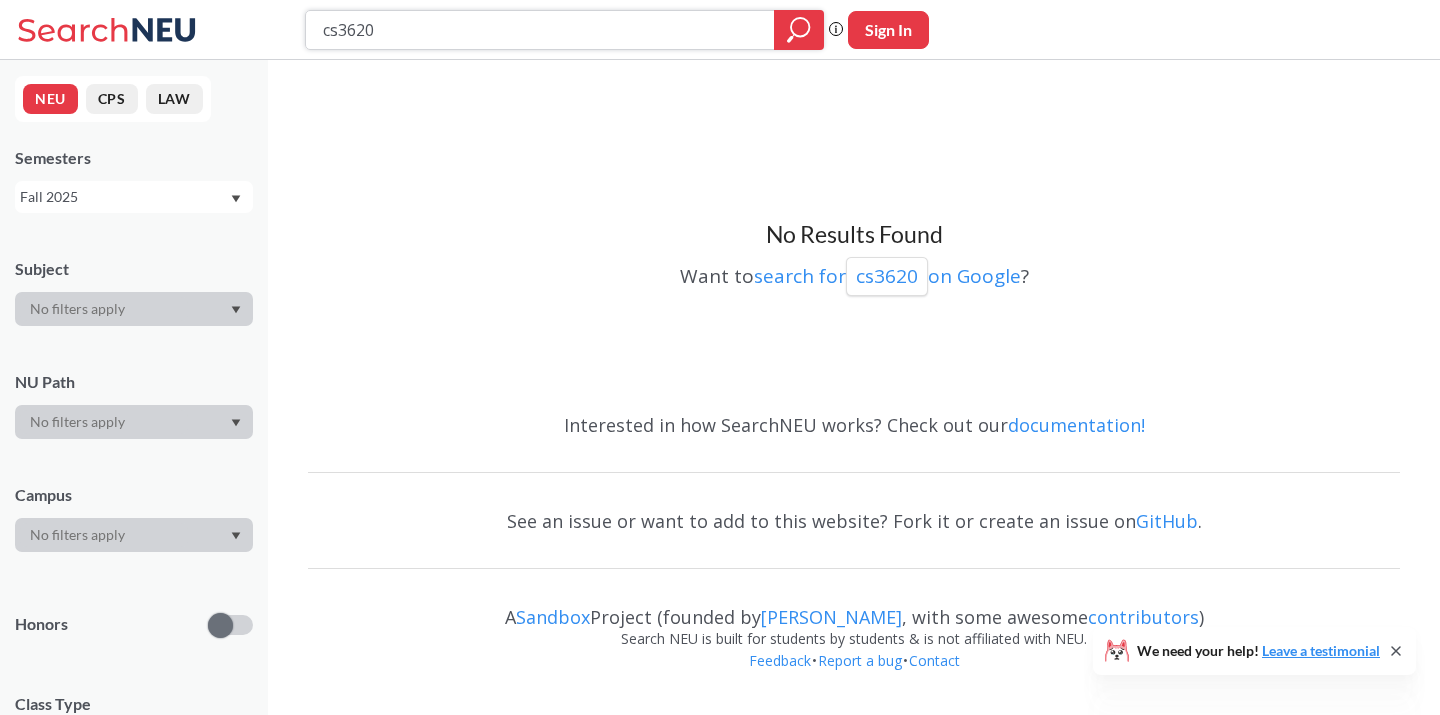 click on "cs3620" at bounding box center [540, 30] 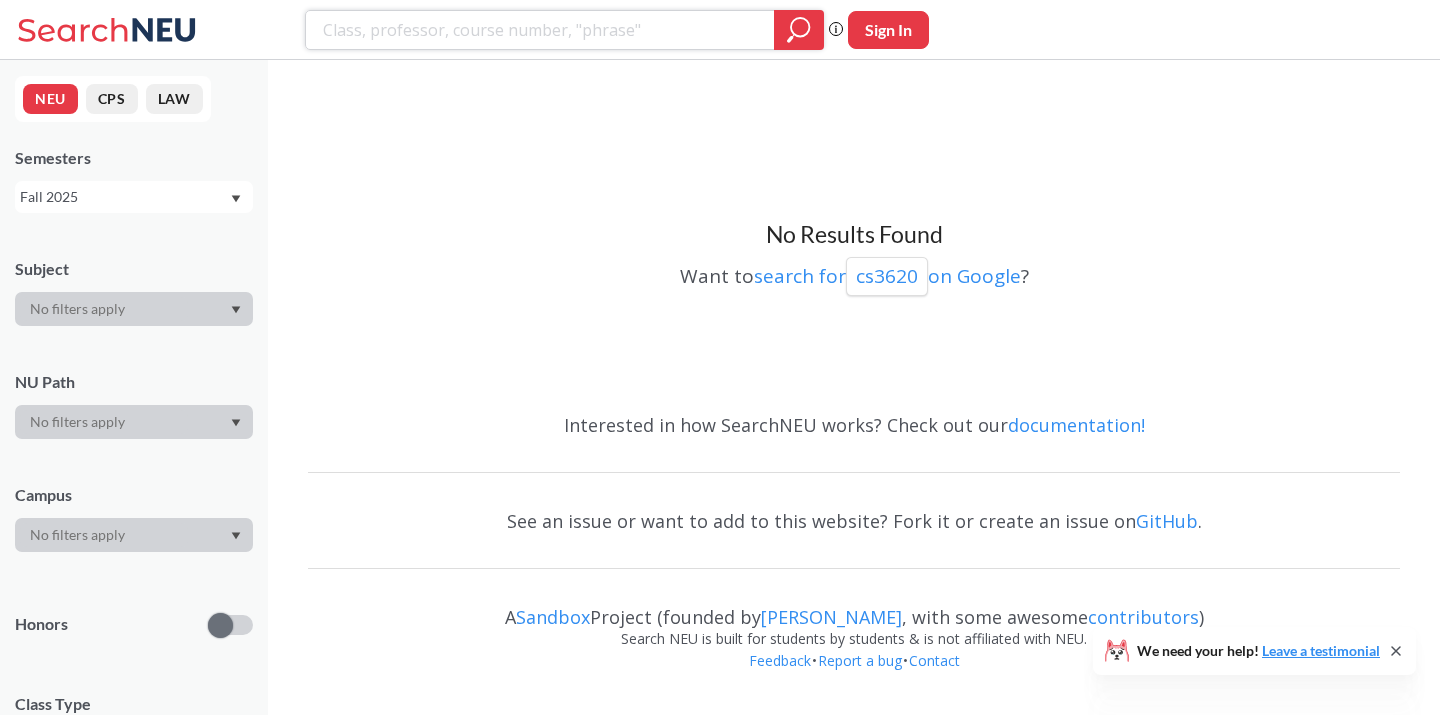 type 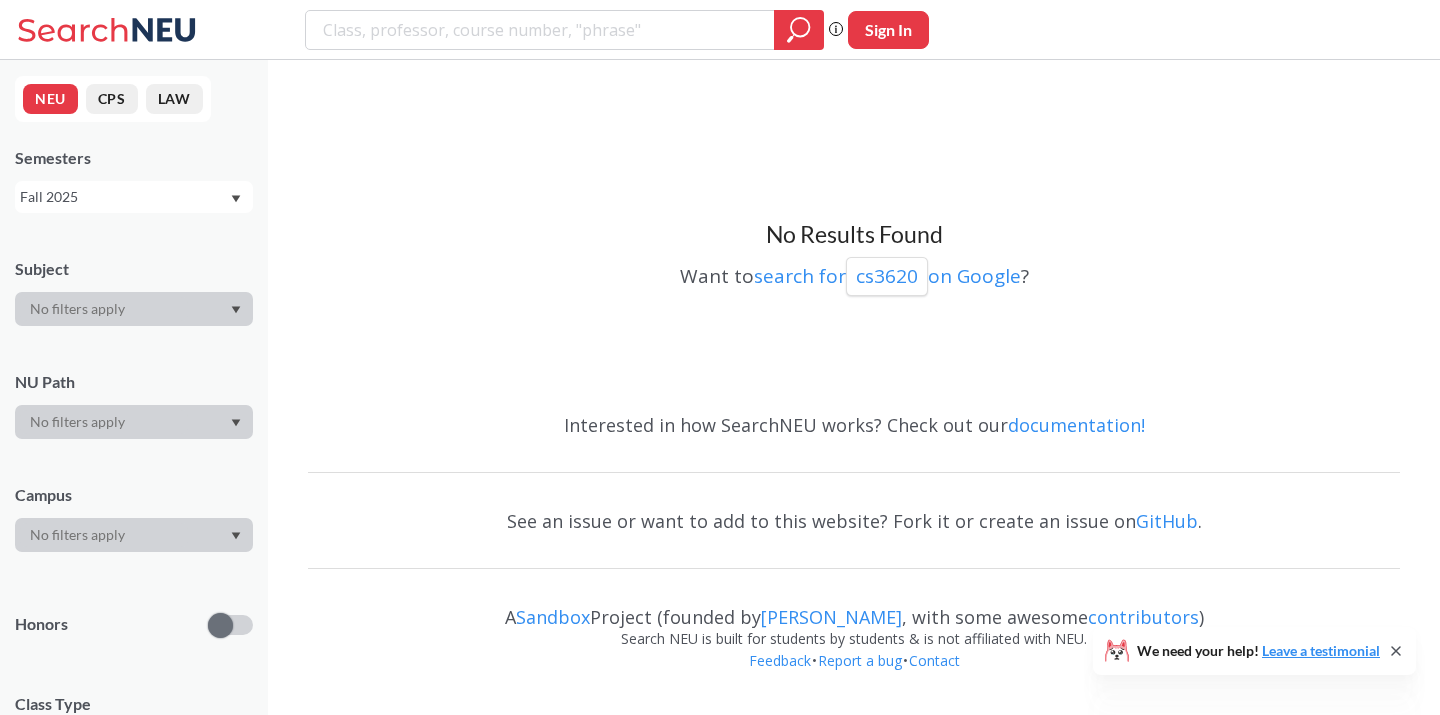 click at bounding box center [134, 309] 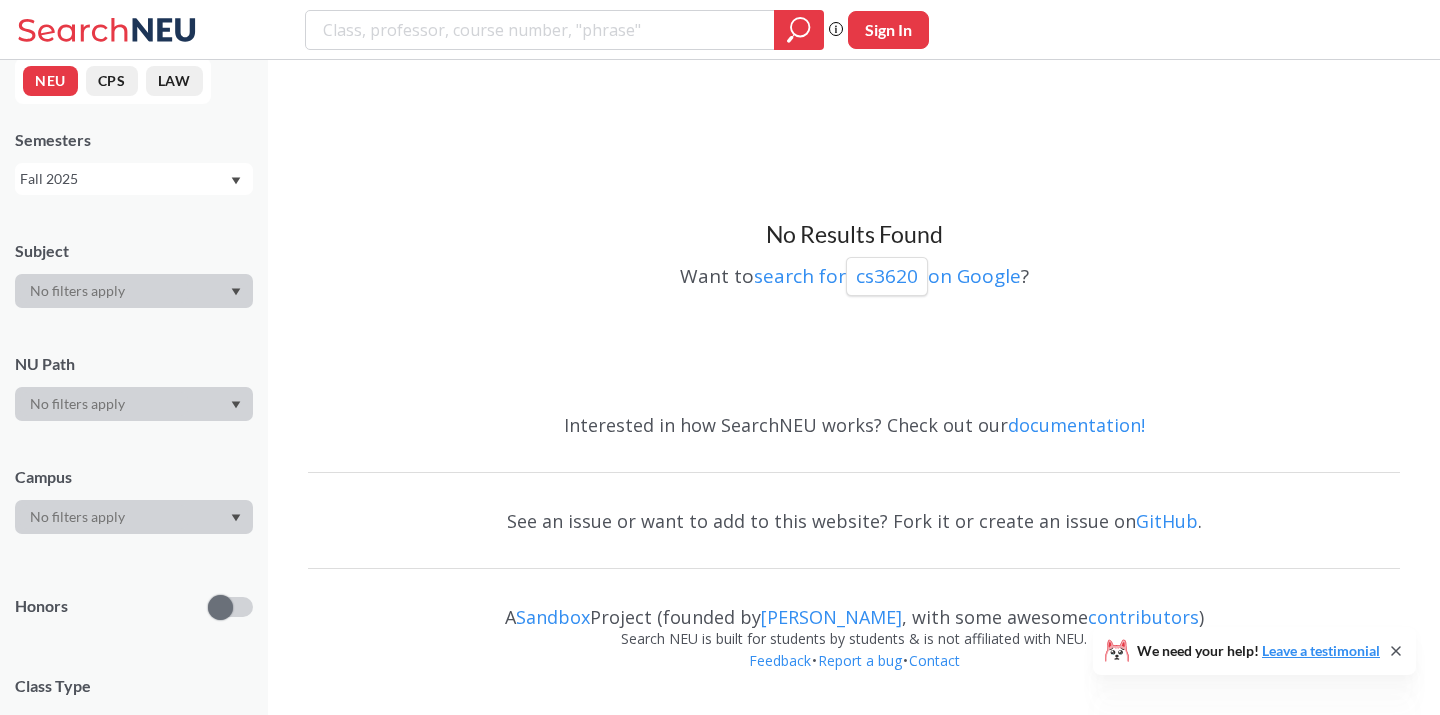 scroll, scrollTop: 0, scrollLeft: 0, axis: both 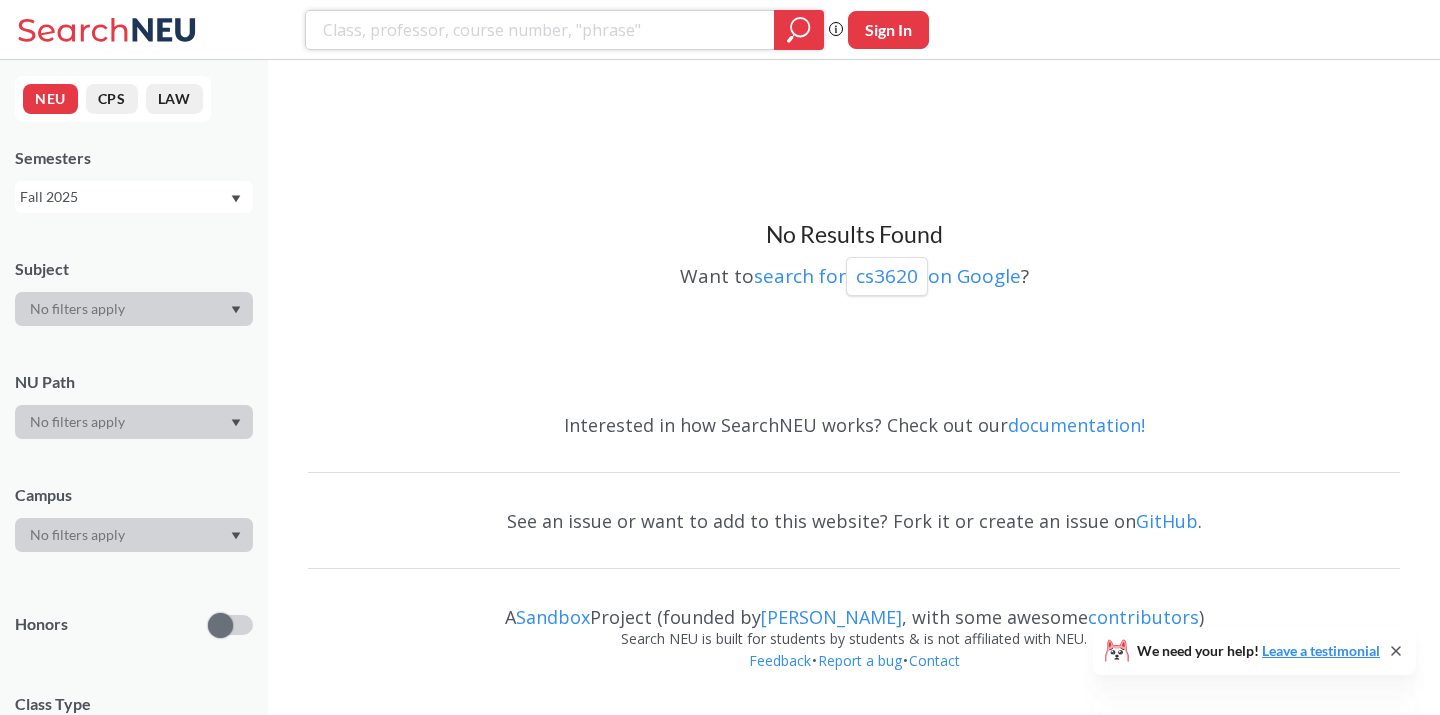 click at bounding box center (799, 30) 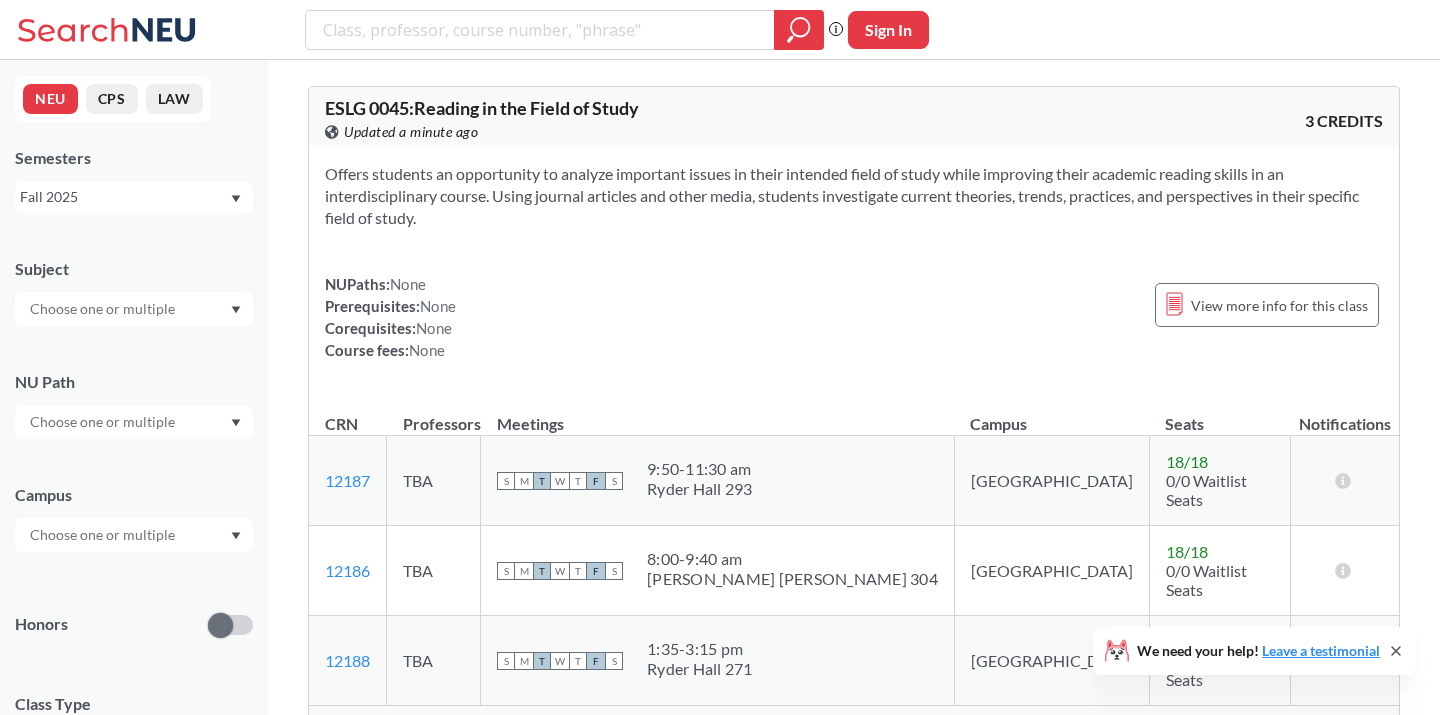 click at bounding box center (134, 309) 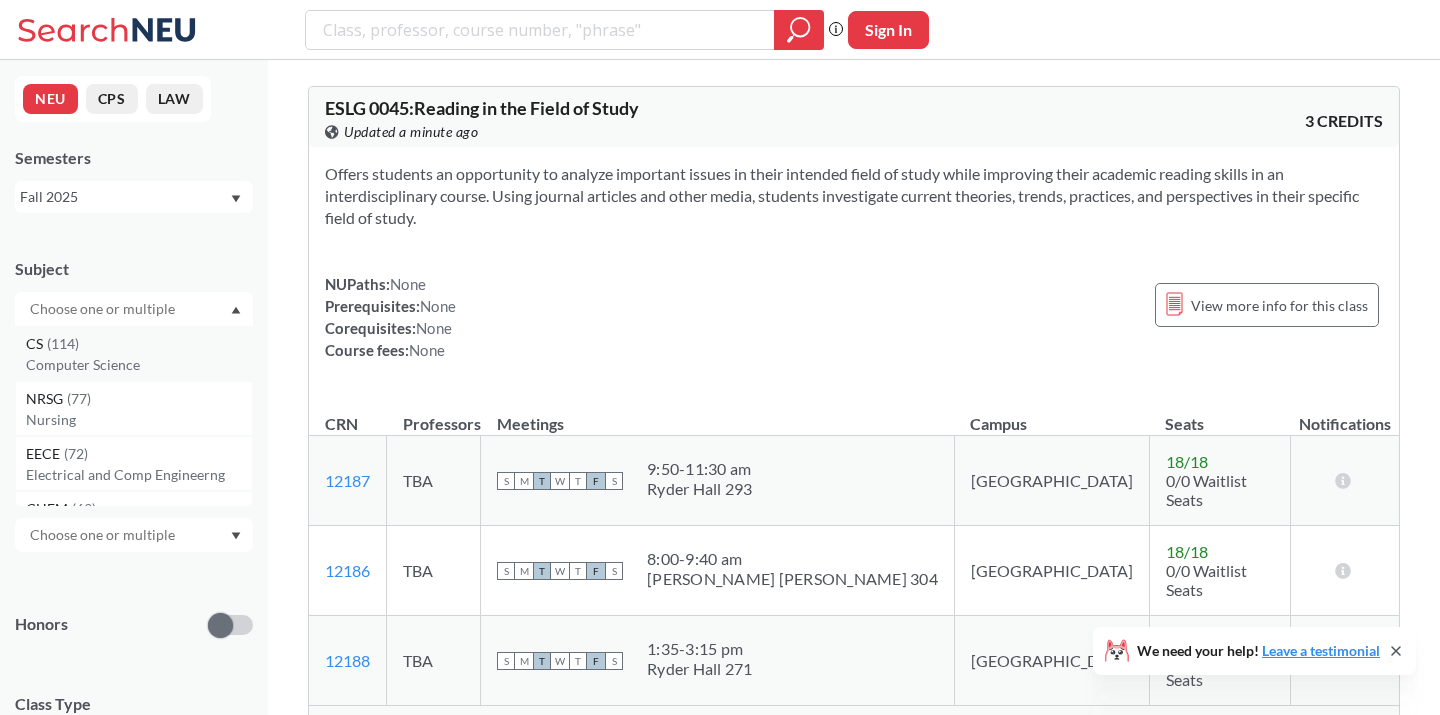click on "CS ( 114 )" at bounding box center [139, 344] 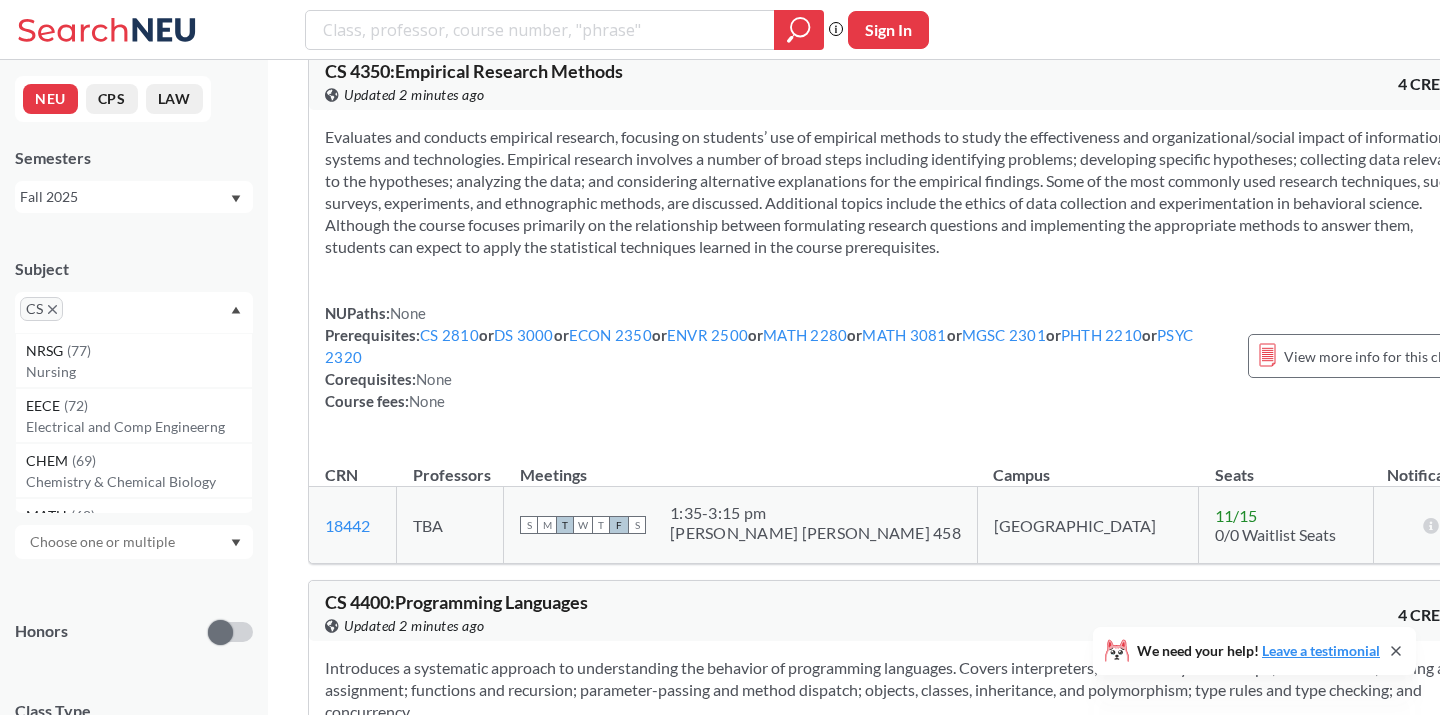 scroll, scrollTop: 16191, scrollLeft: 0, axis: vertical 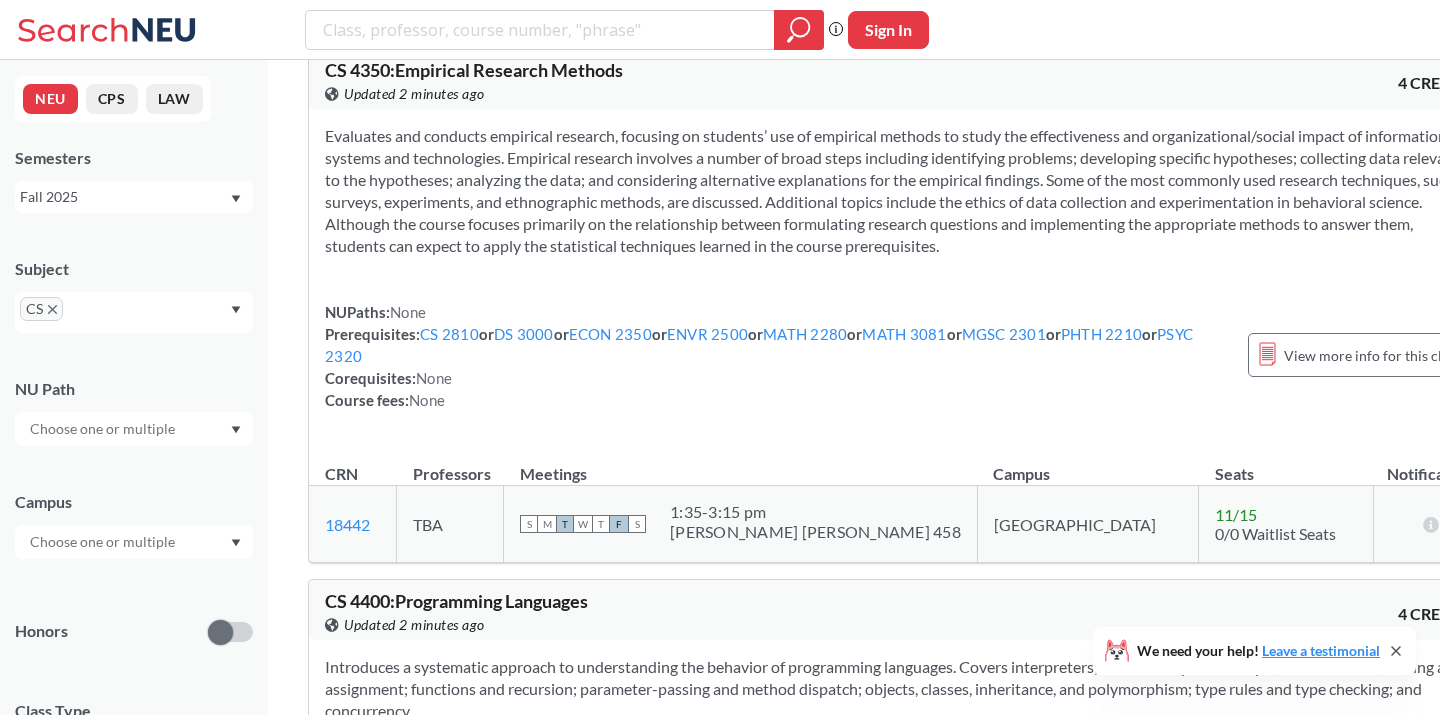 drag, startPoint x: 454, startPoint y: 453, endPoint x: 436, endPoint y: 331, distance: 123.32072 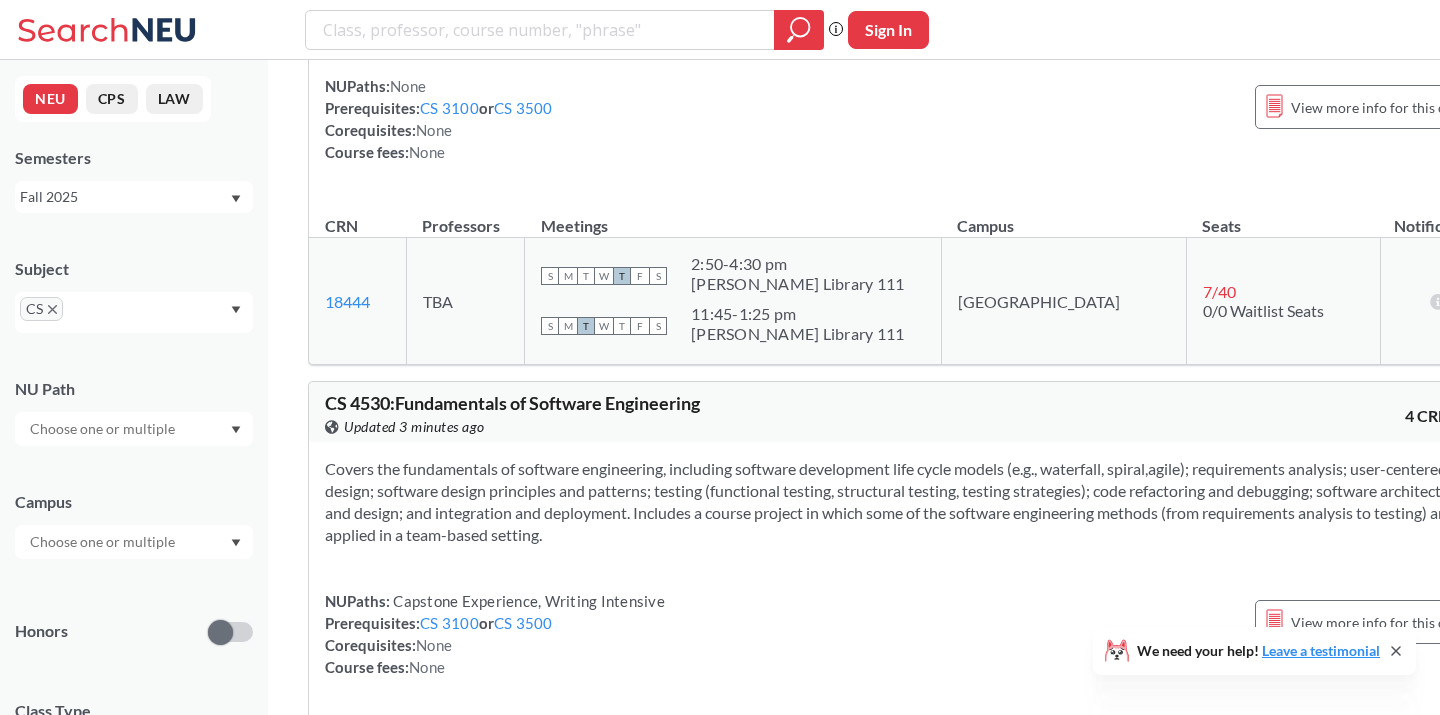 scroll, scrollTop: 17568, scrollLeft: 0, axis: vertical 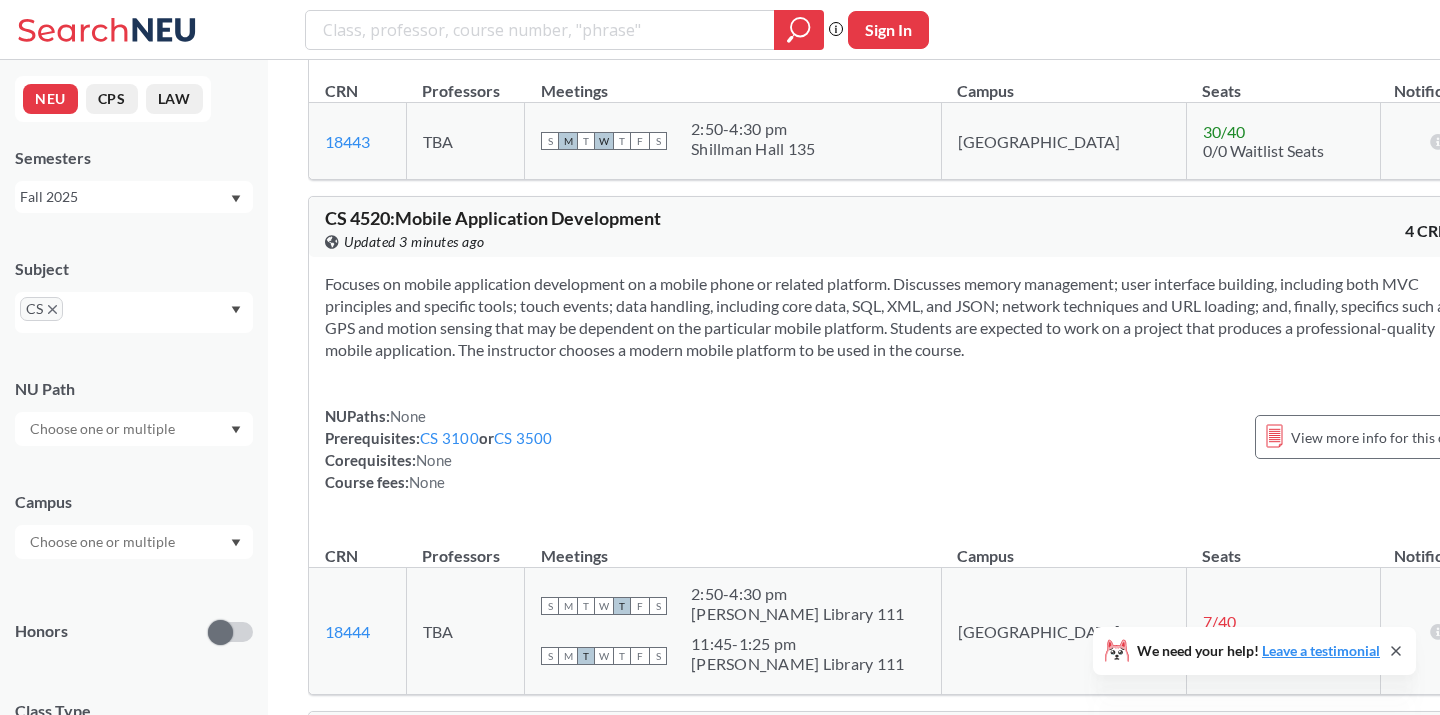 click at bounding box center [97, 316] 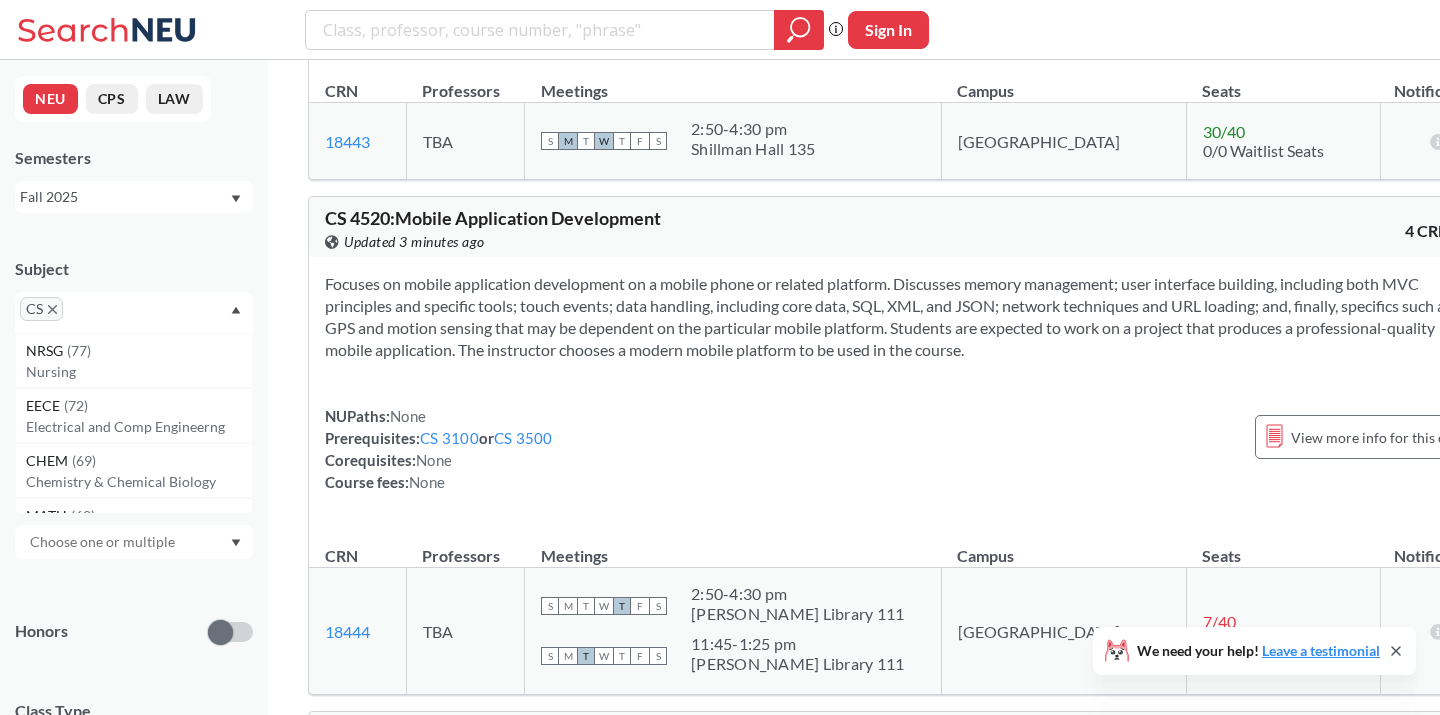 type on "a" 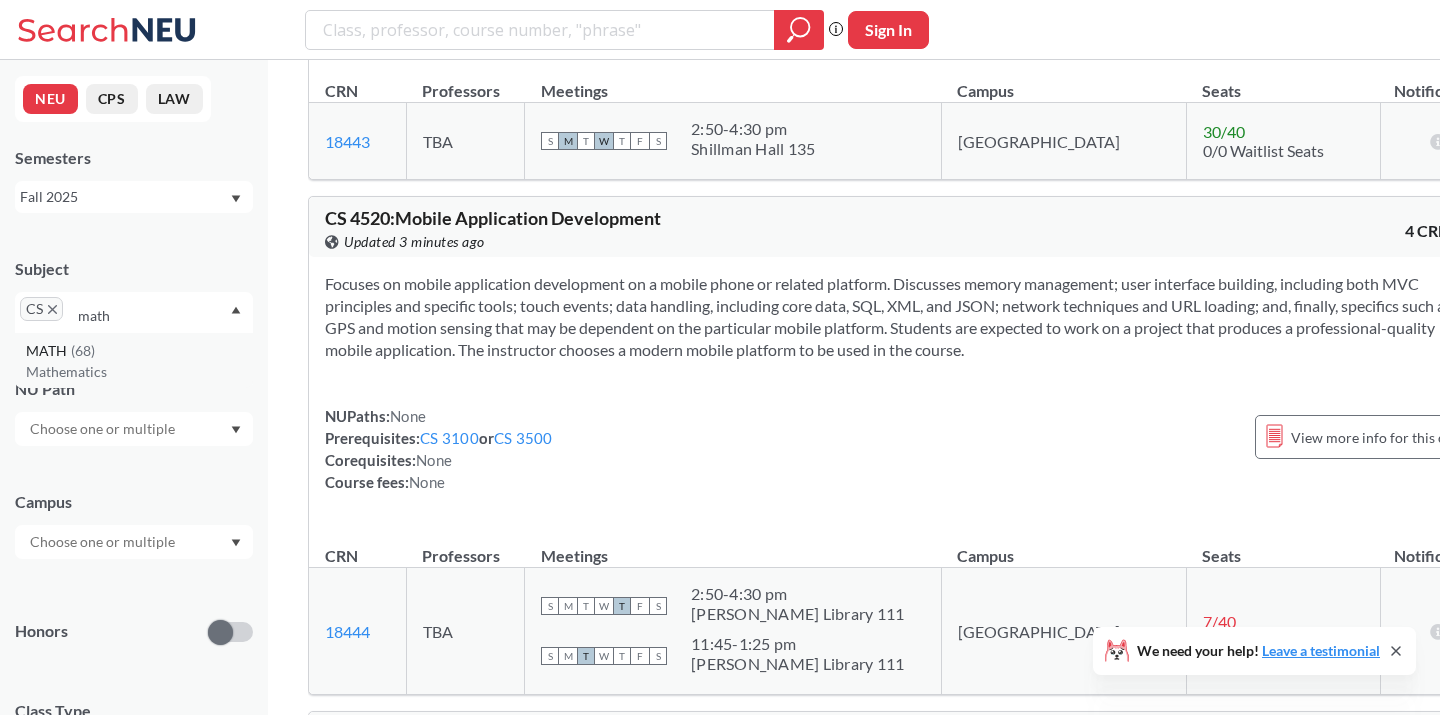 type on "math" 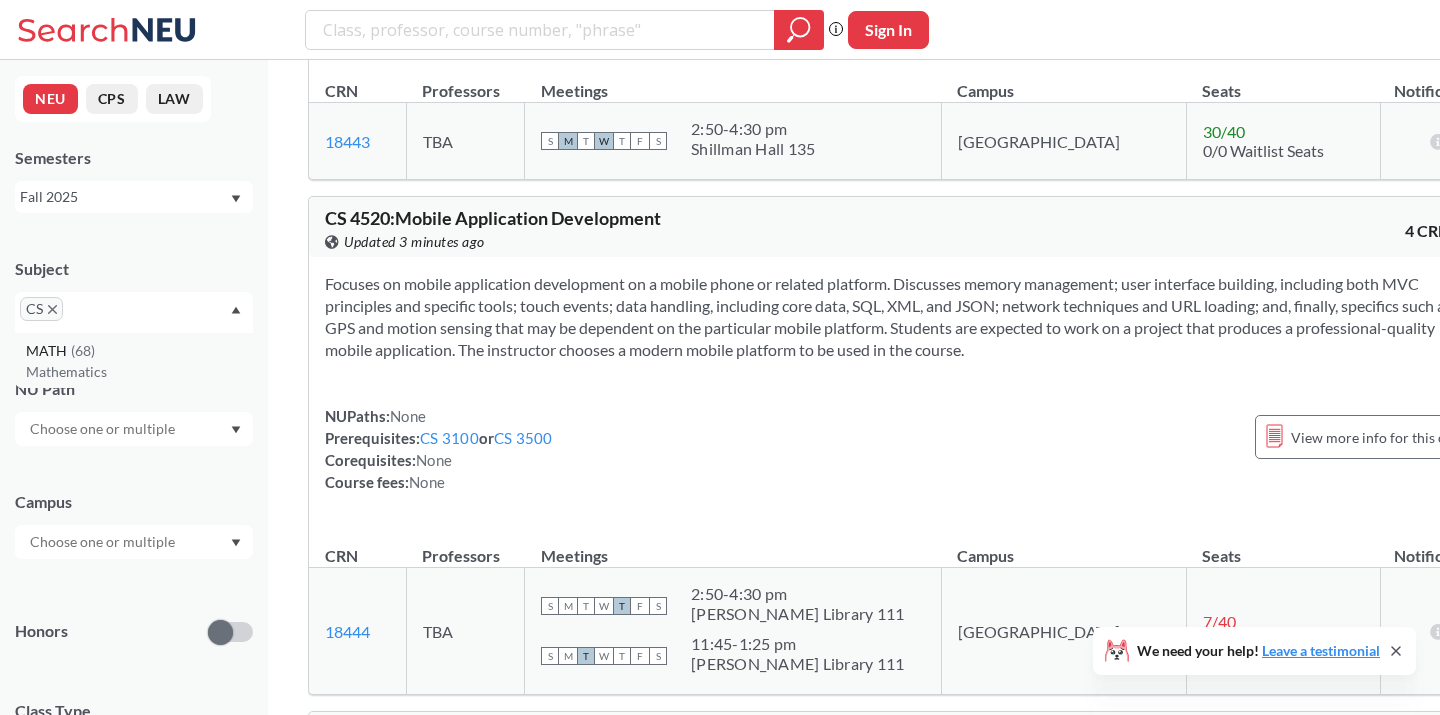 scroll, scrollTop: 0, scrollLeft: 0, axis: both 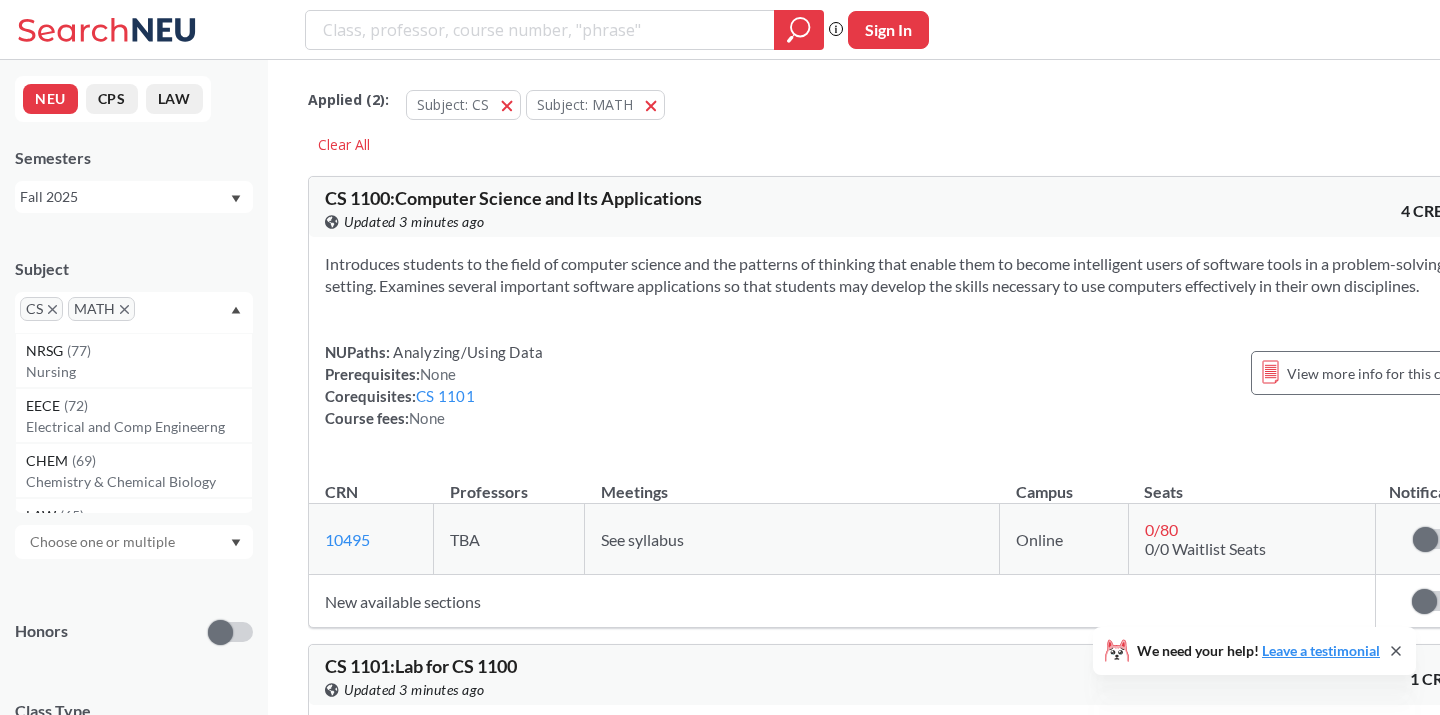 click 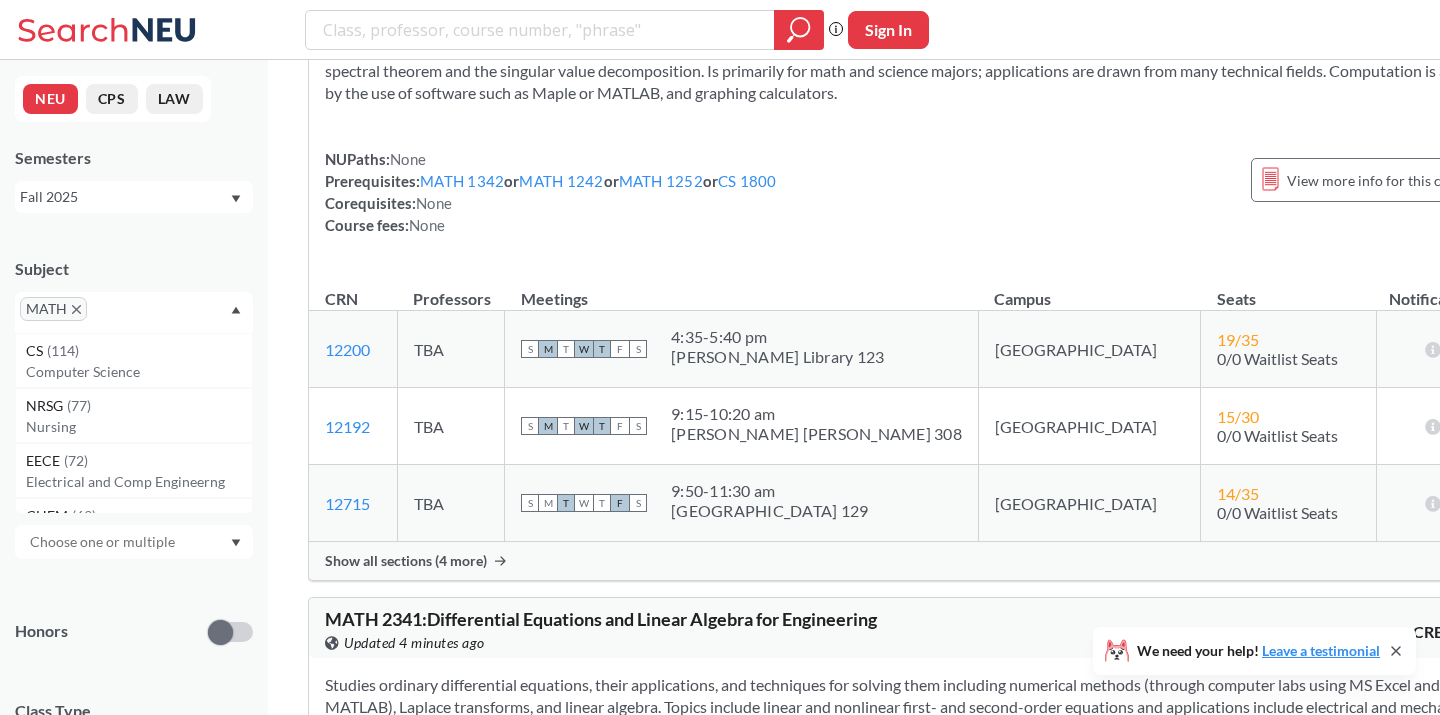 scroll, scrollTop: 9054, scrollLeft: 0, axis: vertical 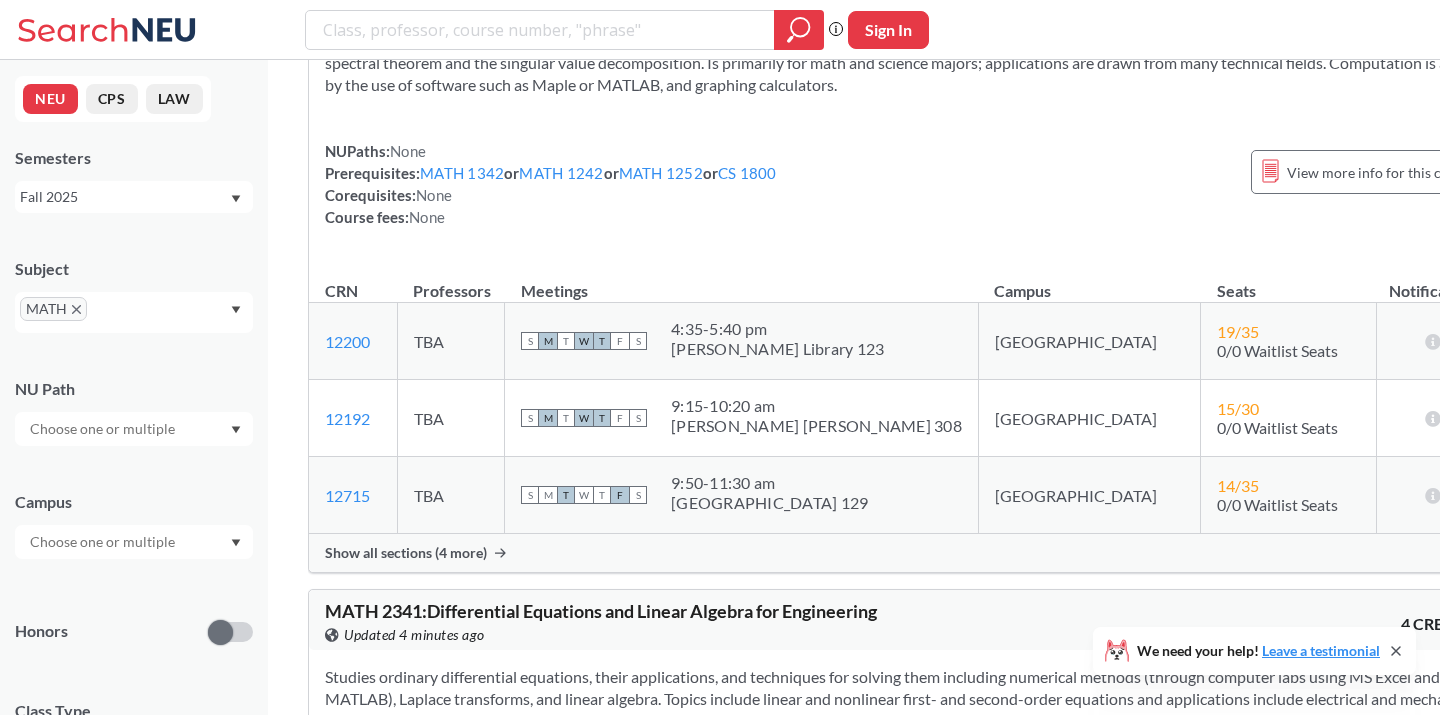 click on "Show all sections (4 more)" at bounding box center (902, 553) 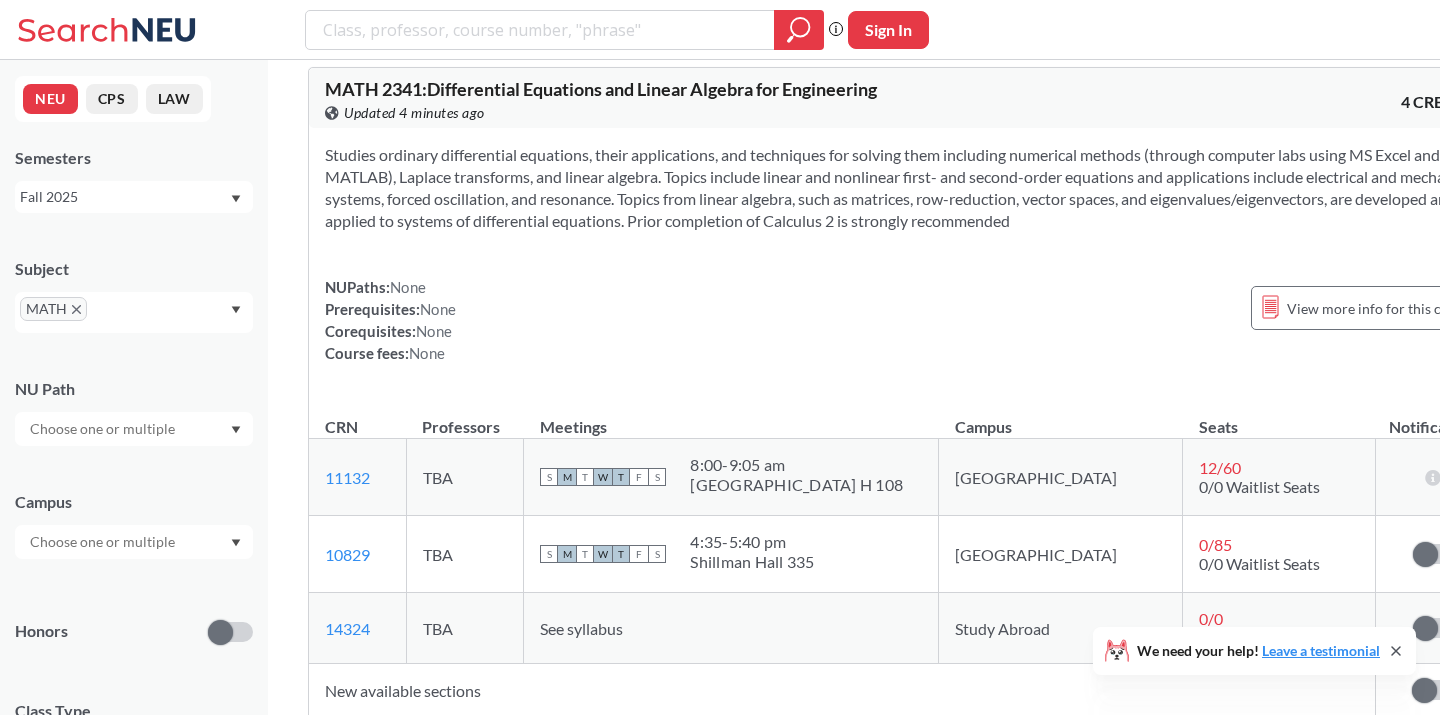 scroll, scrollTop: 9909, scrollLeft: 0, axis: vertical 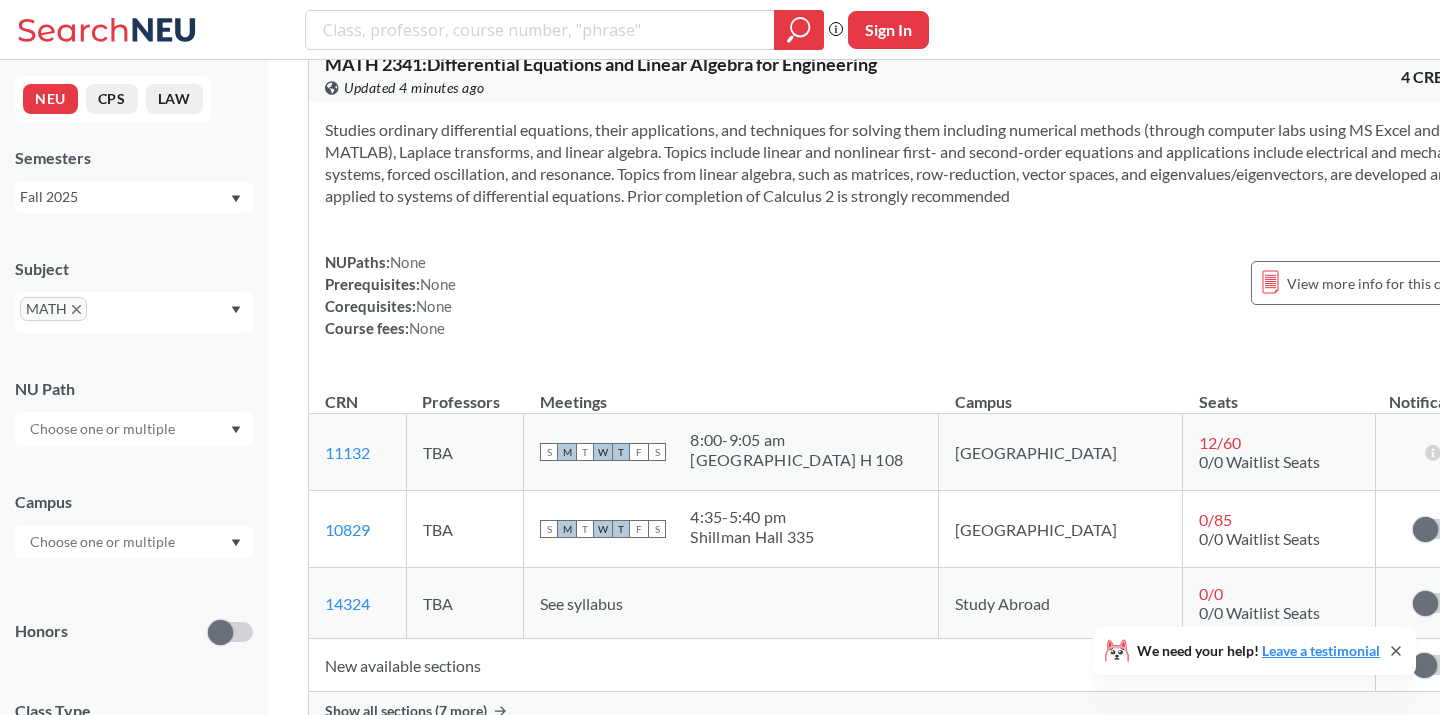 click on "Show all sections (7 more)" at bounding box center (902, 711) 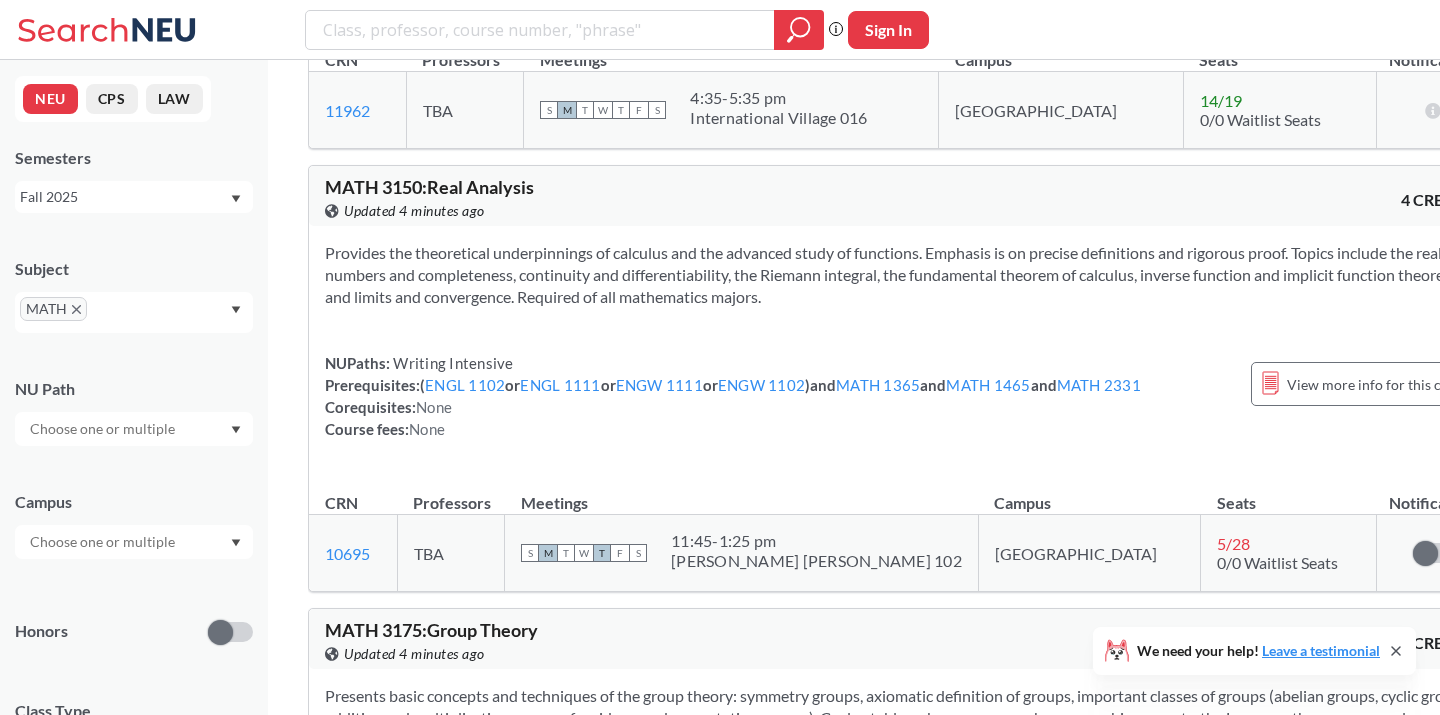 scroll, scrollTop: 12994, scrollLeft: 0, axis: vertical 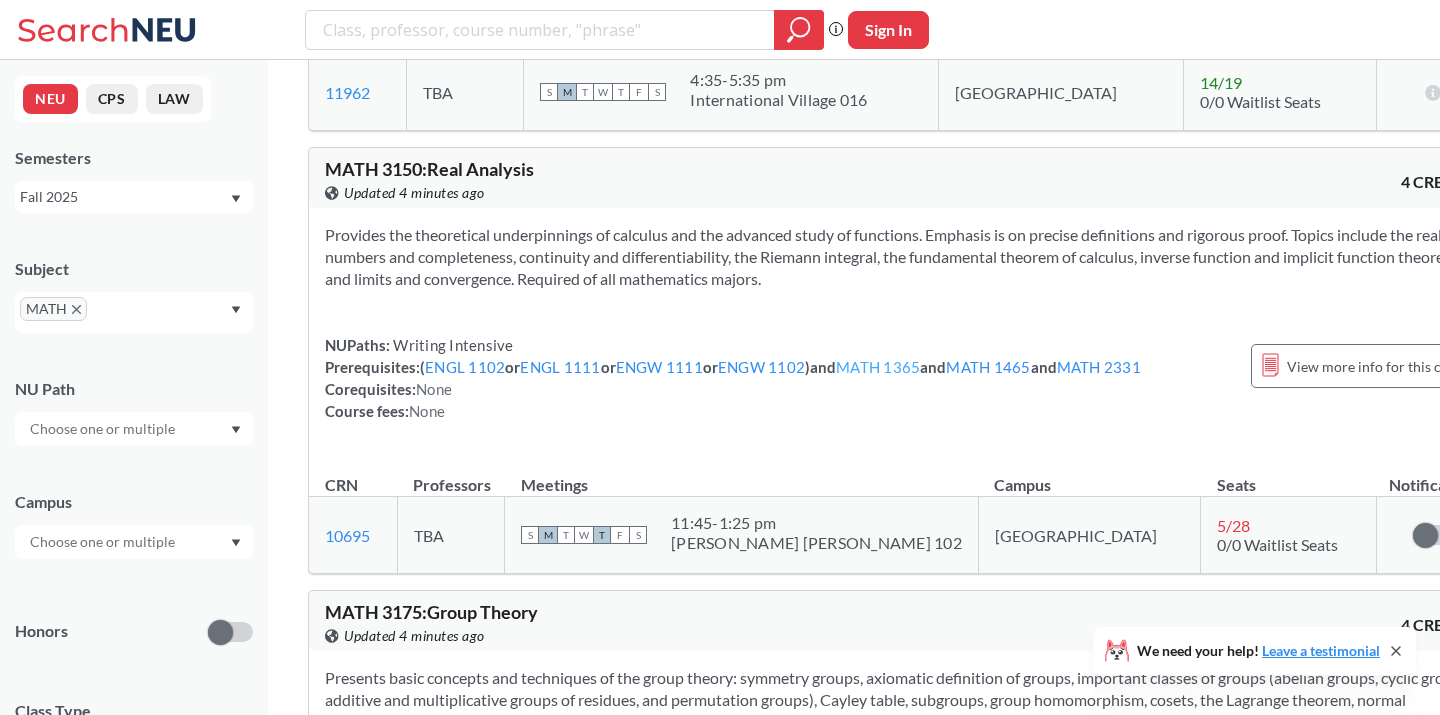 click on "MATH 1365" at bounding box center (878, 367) 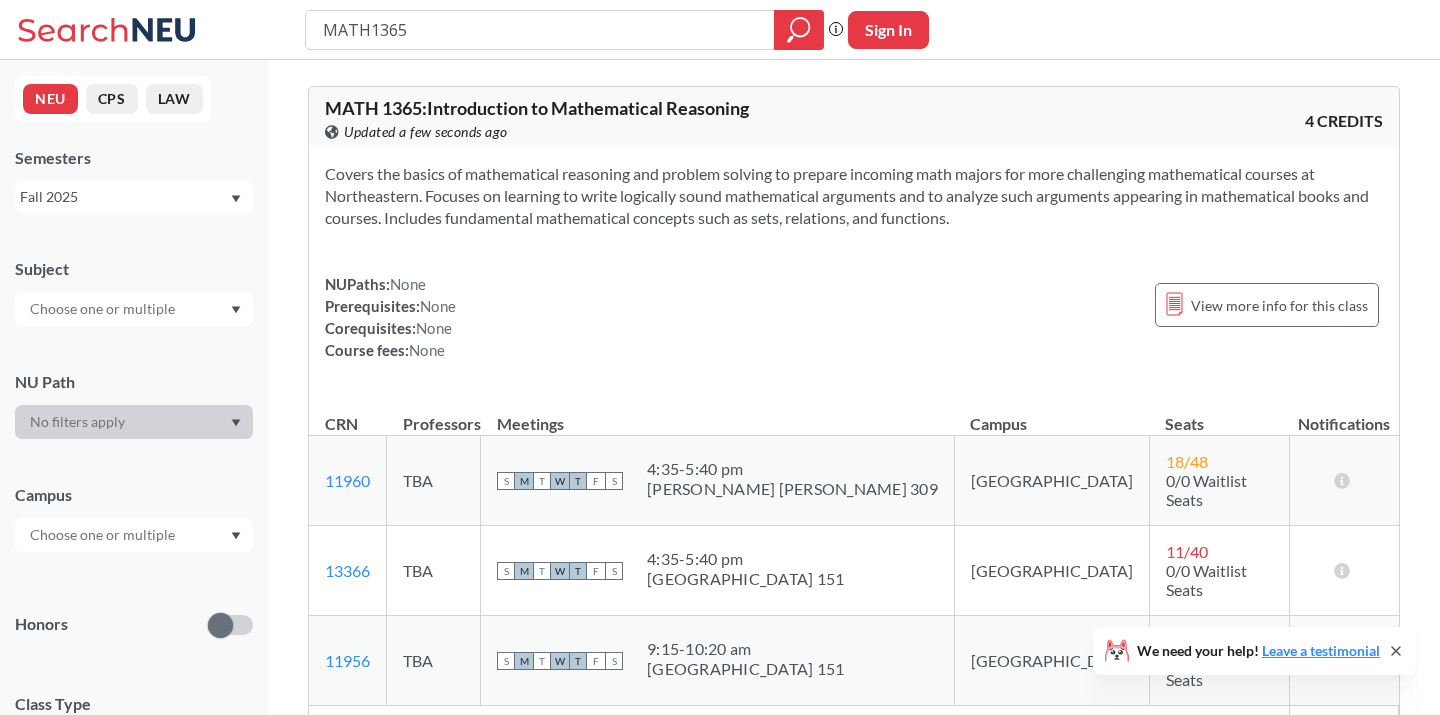 type 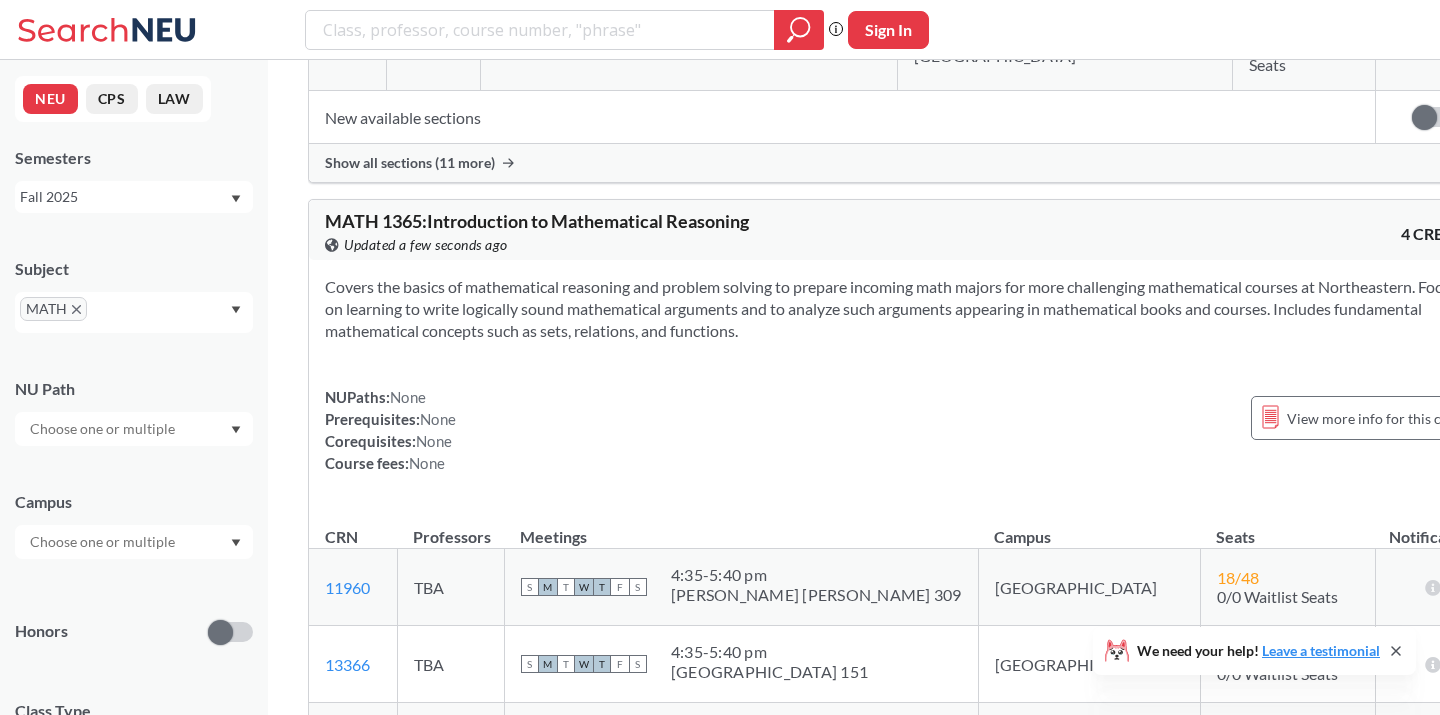 scroll, scrollTop: 5840, scrollLeft: 0, axis: vertical 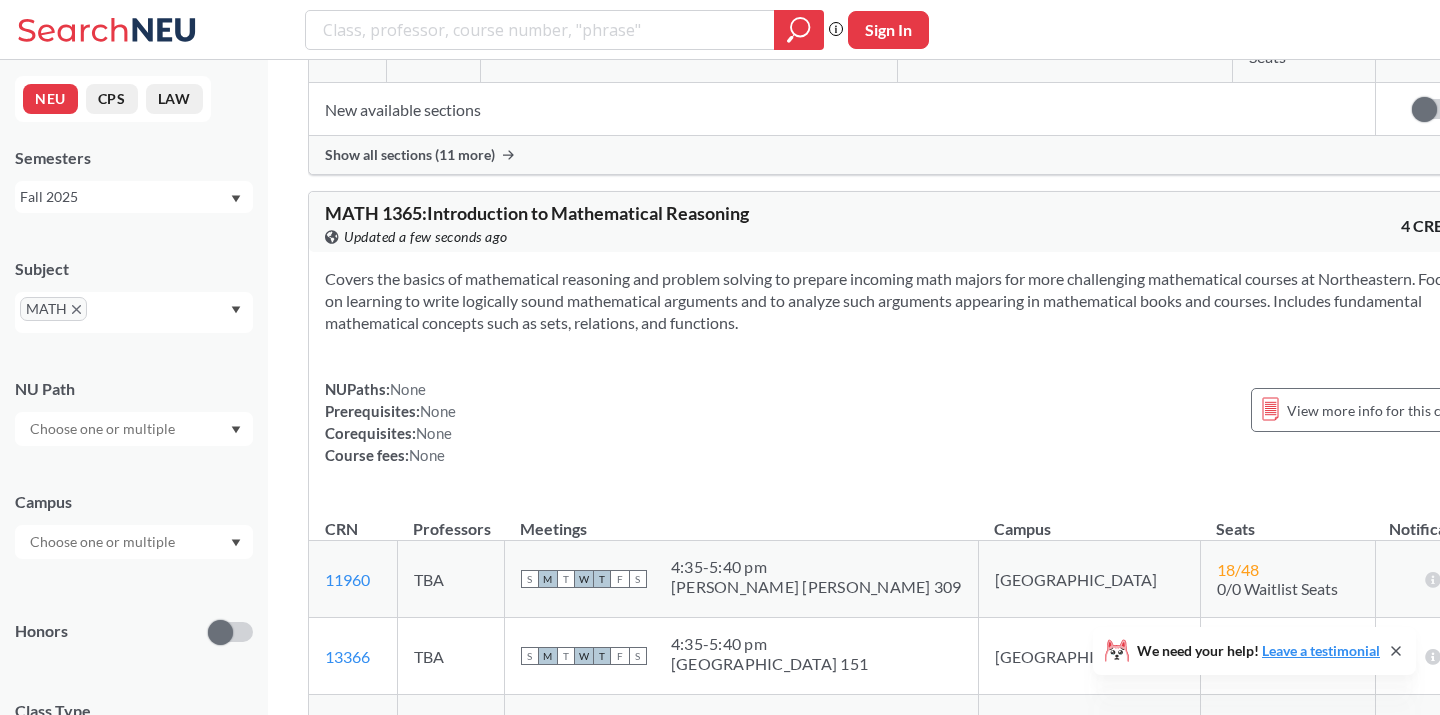 drag, startPoint x: 516, startPoint y: 332, endPoint x: 514, endPoint y: 75, distance: 257.00778 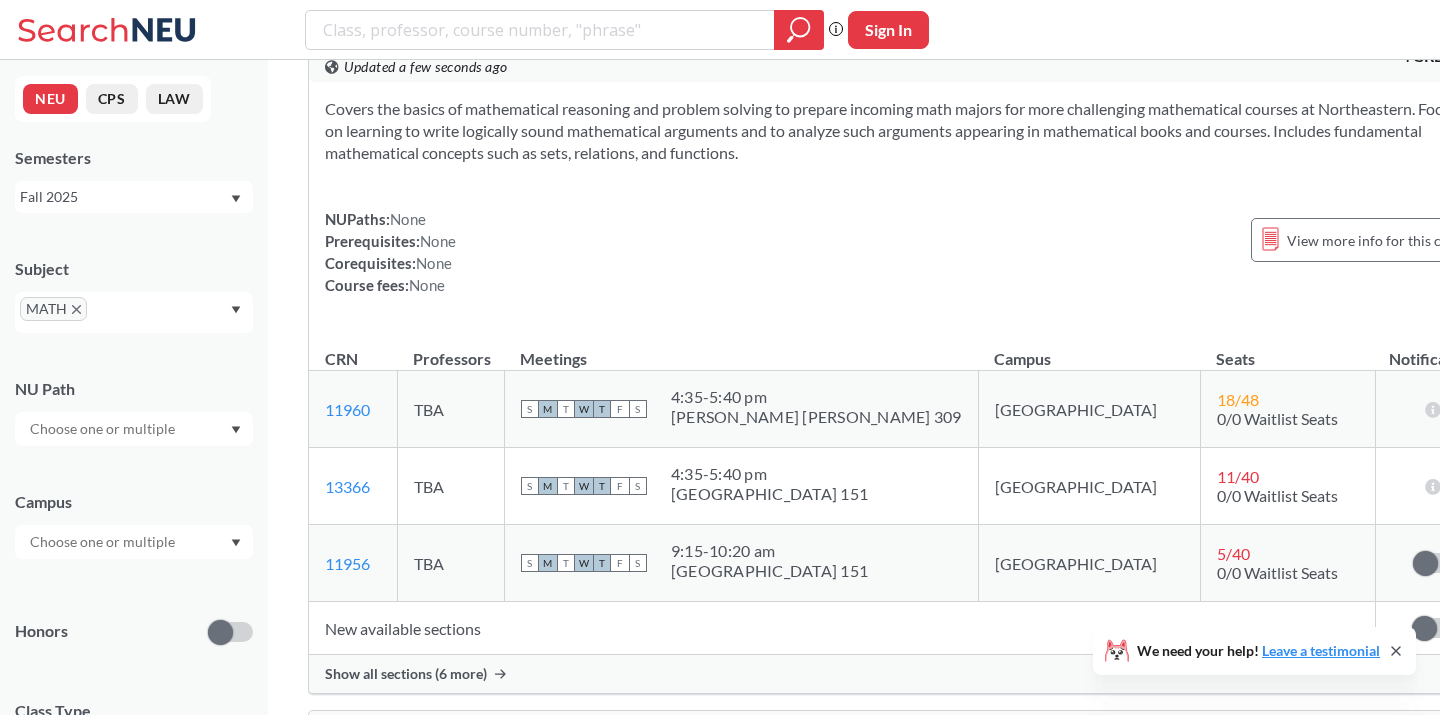 scroll, scrollTop: 6029, scrollLeft: 0, axis: vertical 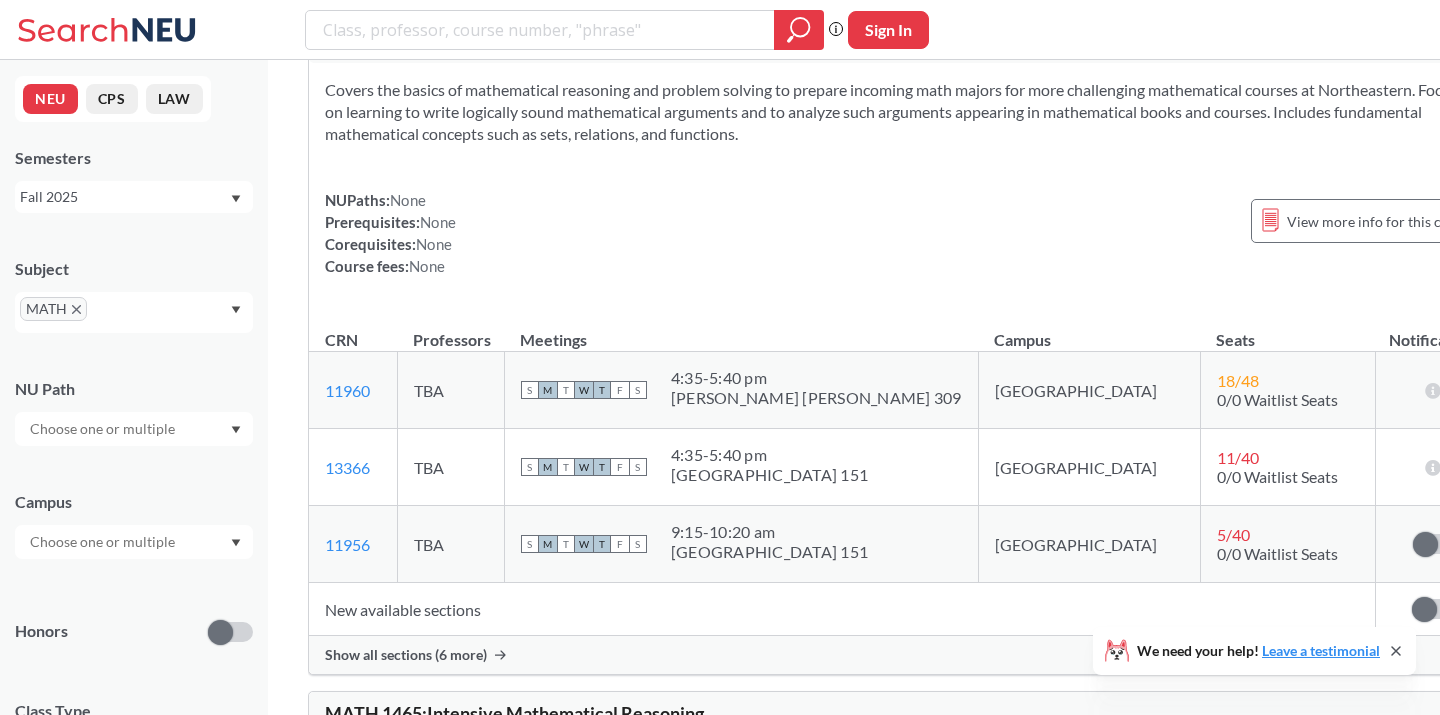 click on "Show all sections (6 more)" at bounding box center [902, 655] 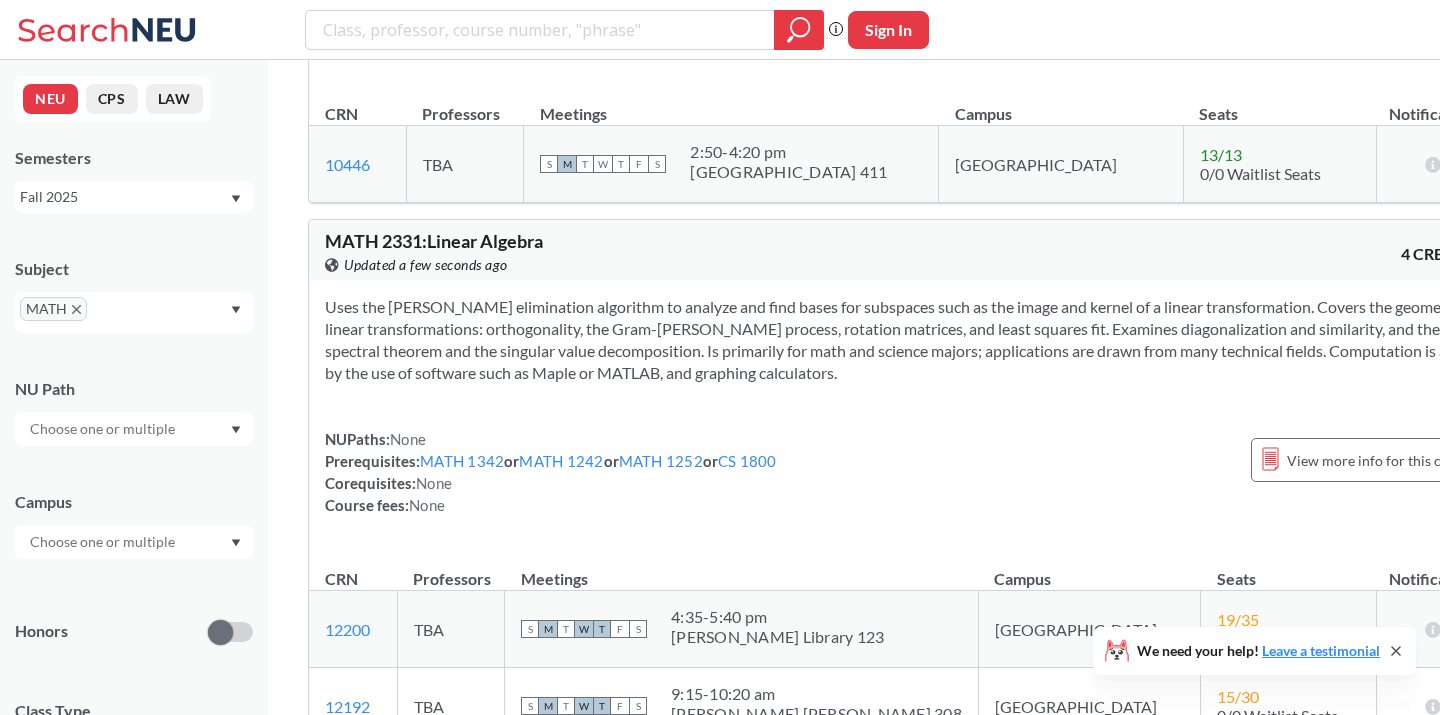scroll, scrollTop: 9349, scrollLeft: 0, axis: vertical 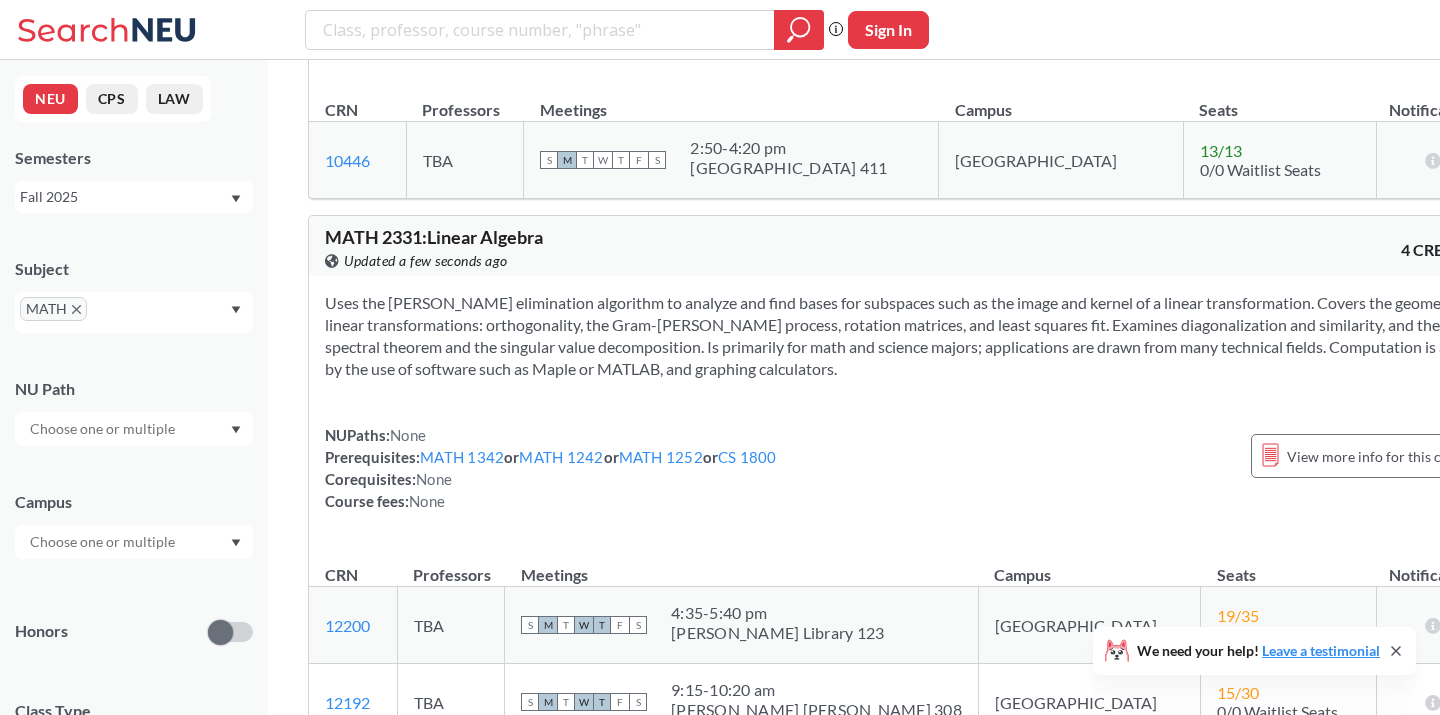 click on "Show all sections (4 more)" at bounding box center (902, 837) 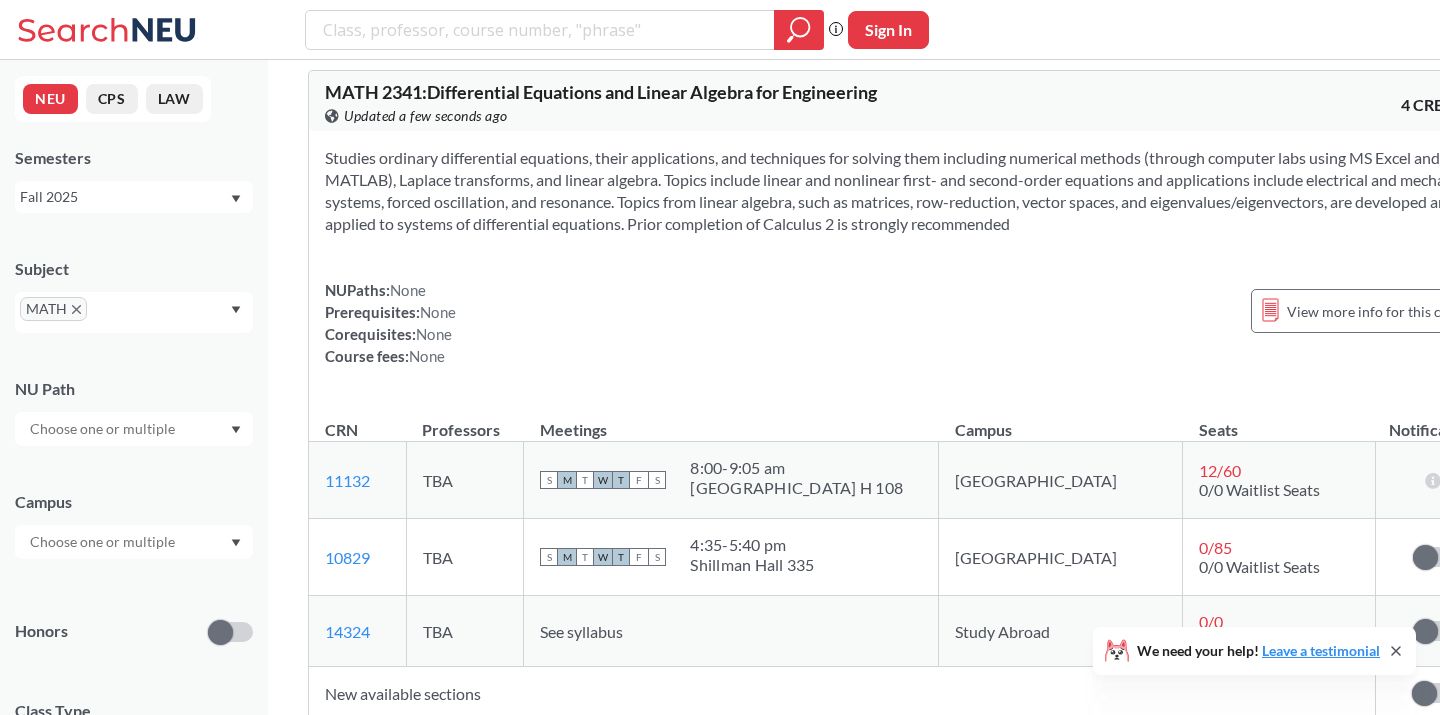 scroll, scrollTop: 10467, scrollLeft: 0, axis: vertical 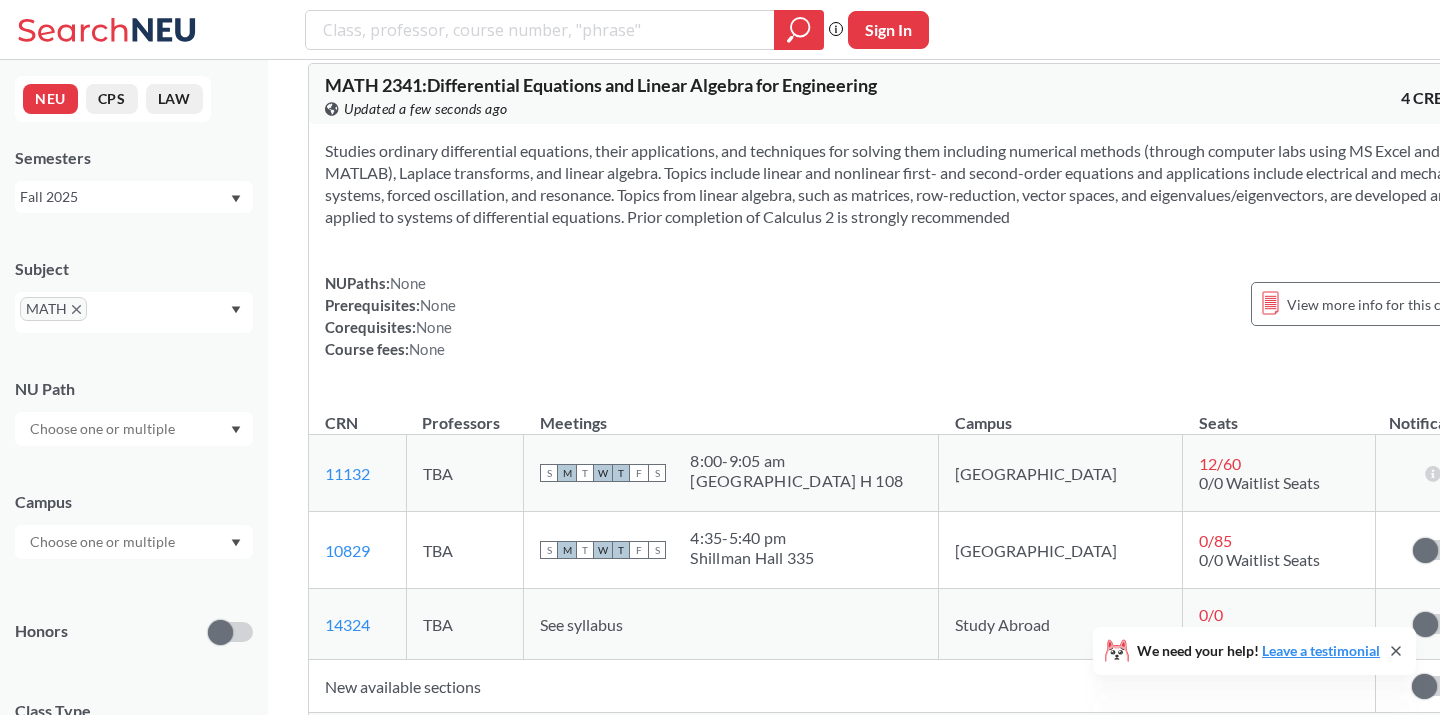 click on "Show all sections (7 more)" at bounding box center (902, 732) 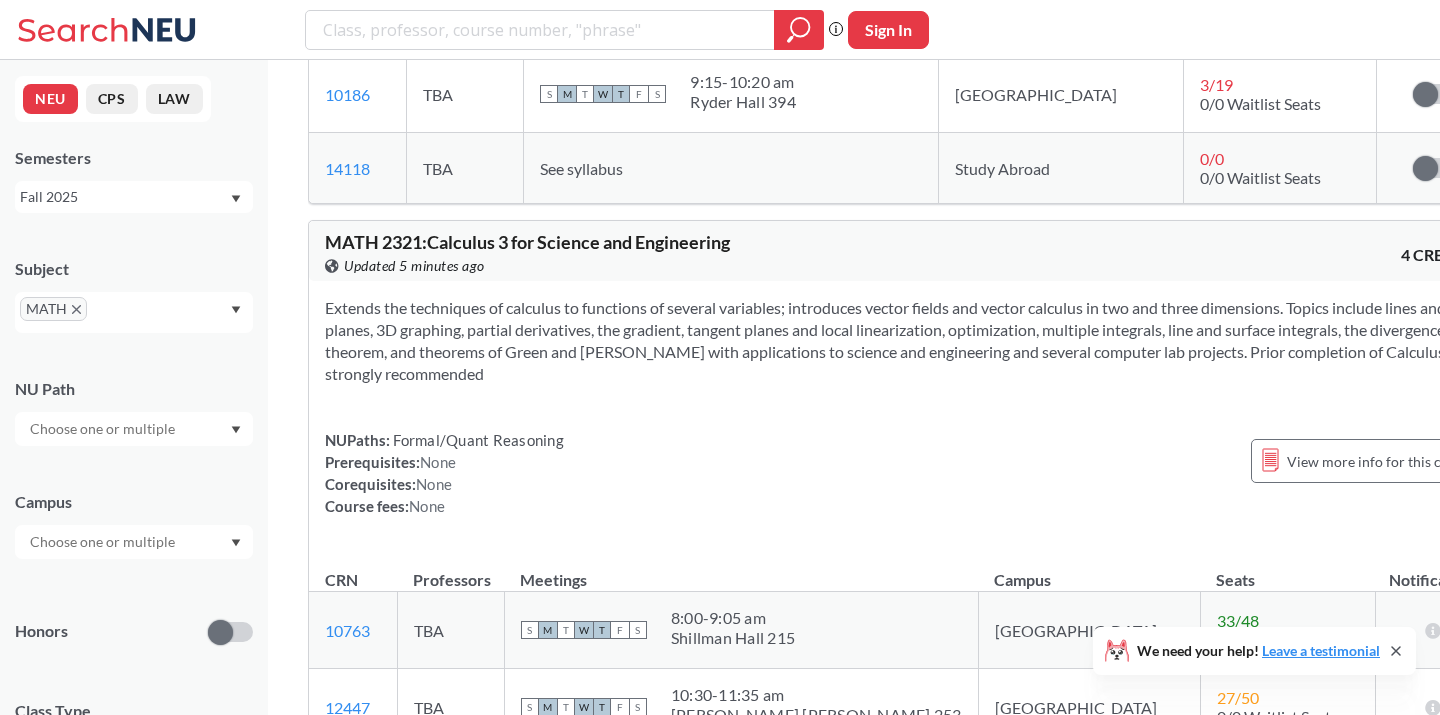 scroll, scrollTop: 8228, scrollLeft: 0, axis: vertical 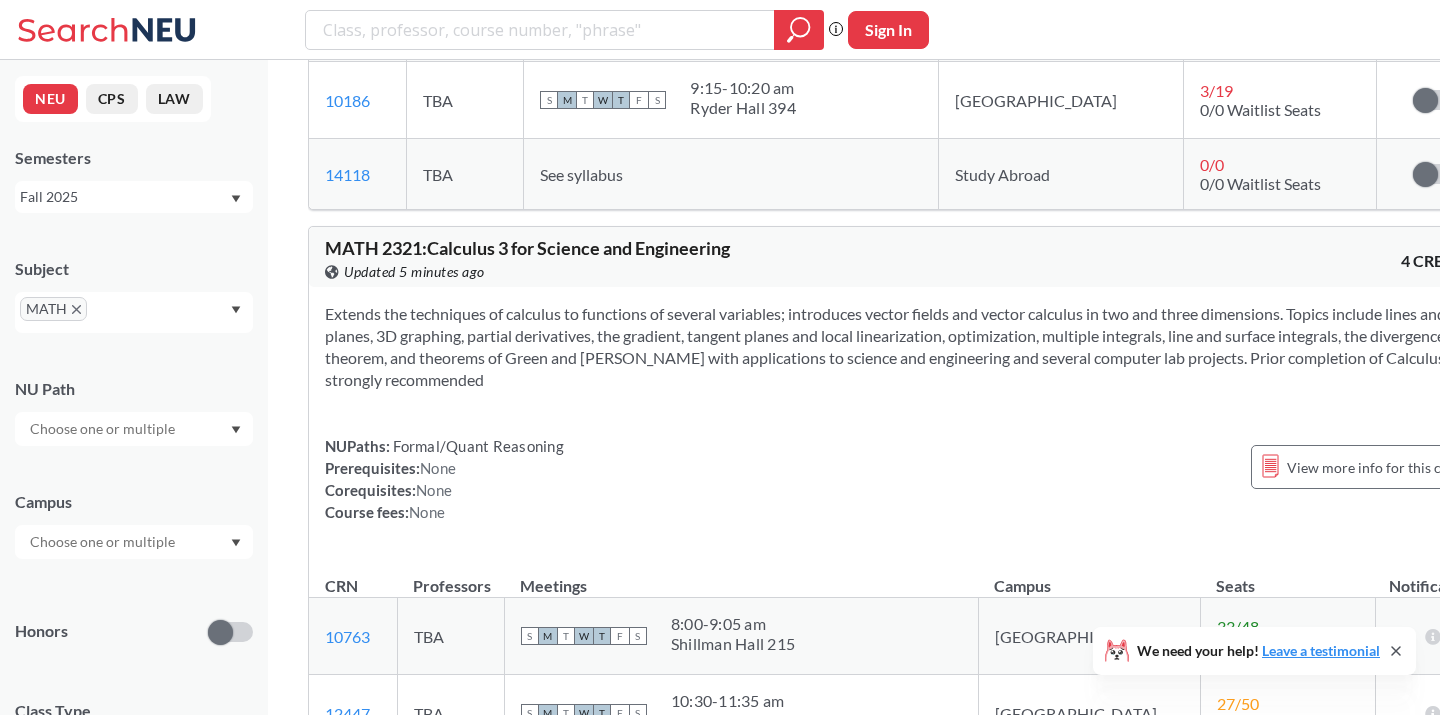 click on "Show all sections (15 more)" at bounding box center [410, 901] 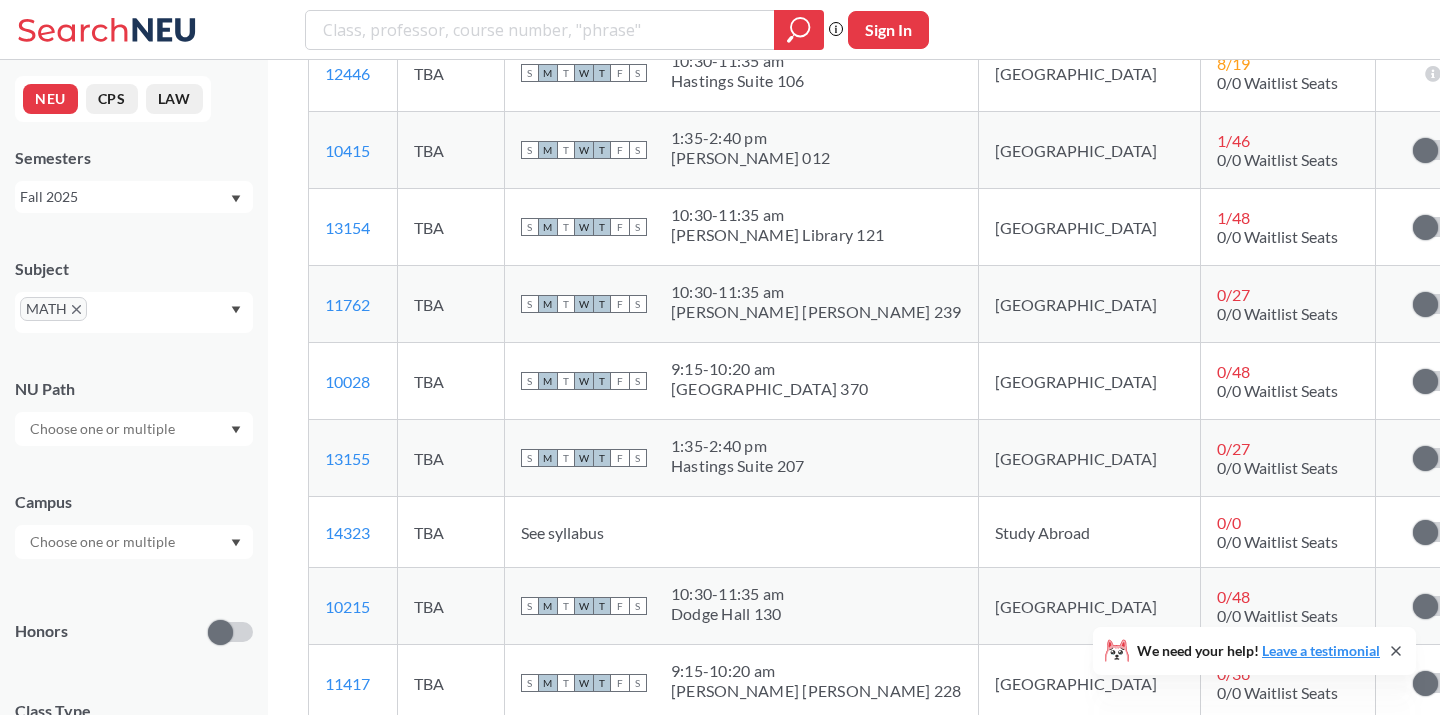 scroll, scrollTop: 9331, scrollLeft: 0, axis: vertical 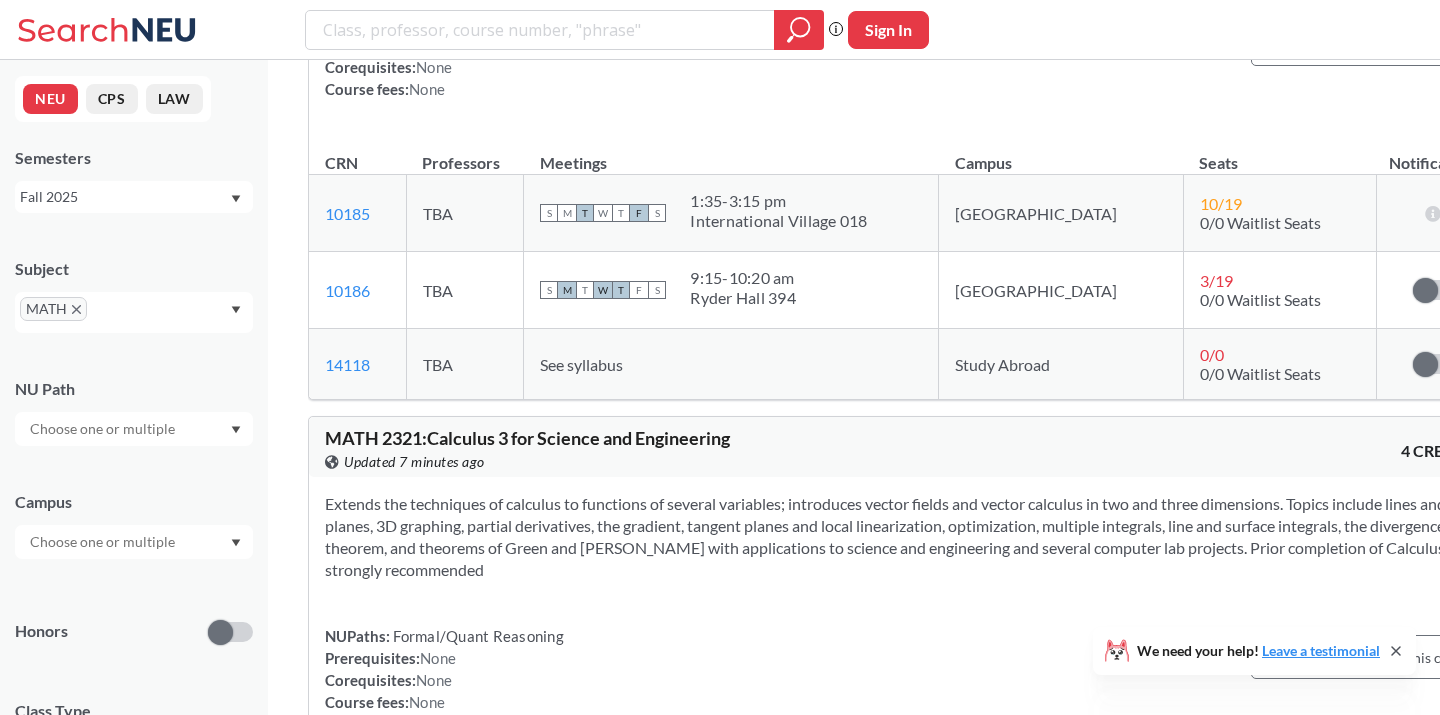 click on "MATH" at bounding box center (134, 312) 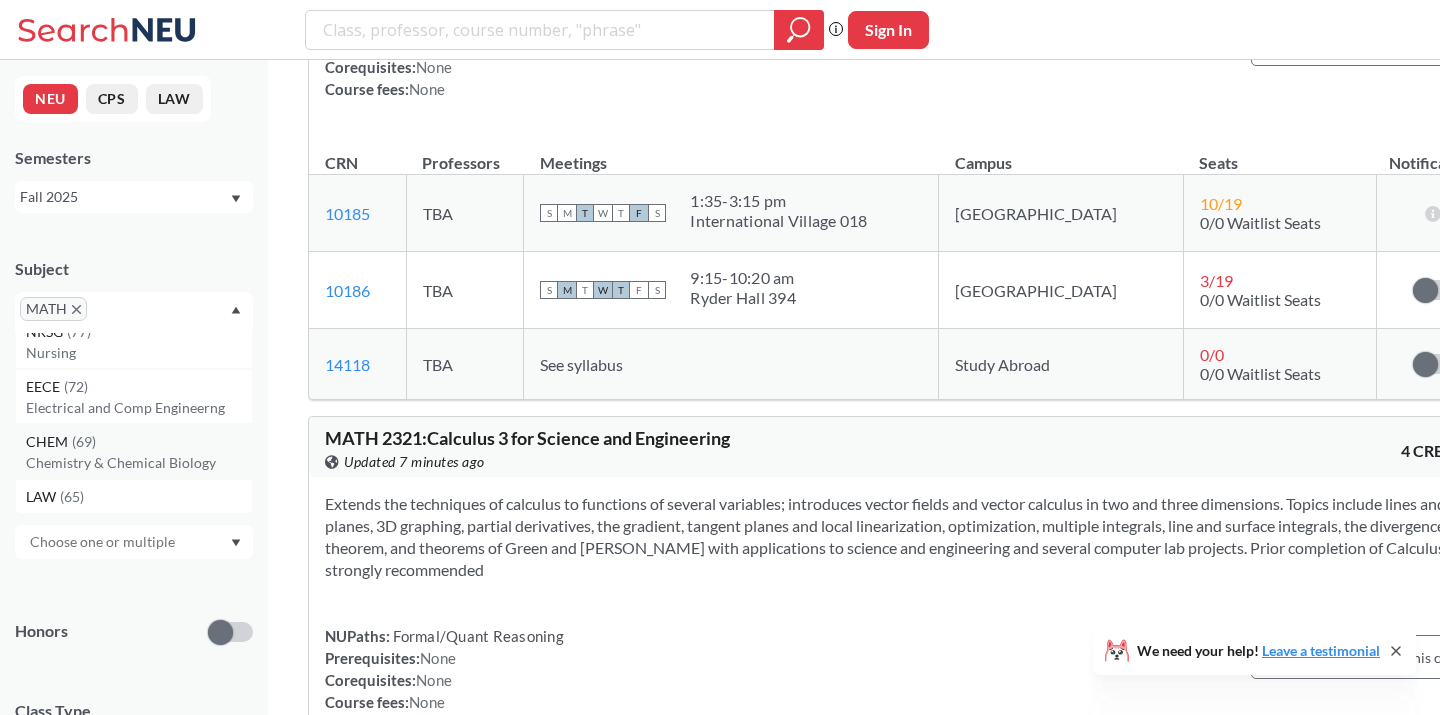 scroll, scrollTop: 83, scrollLeft: 0, axis: vertical 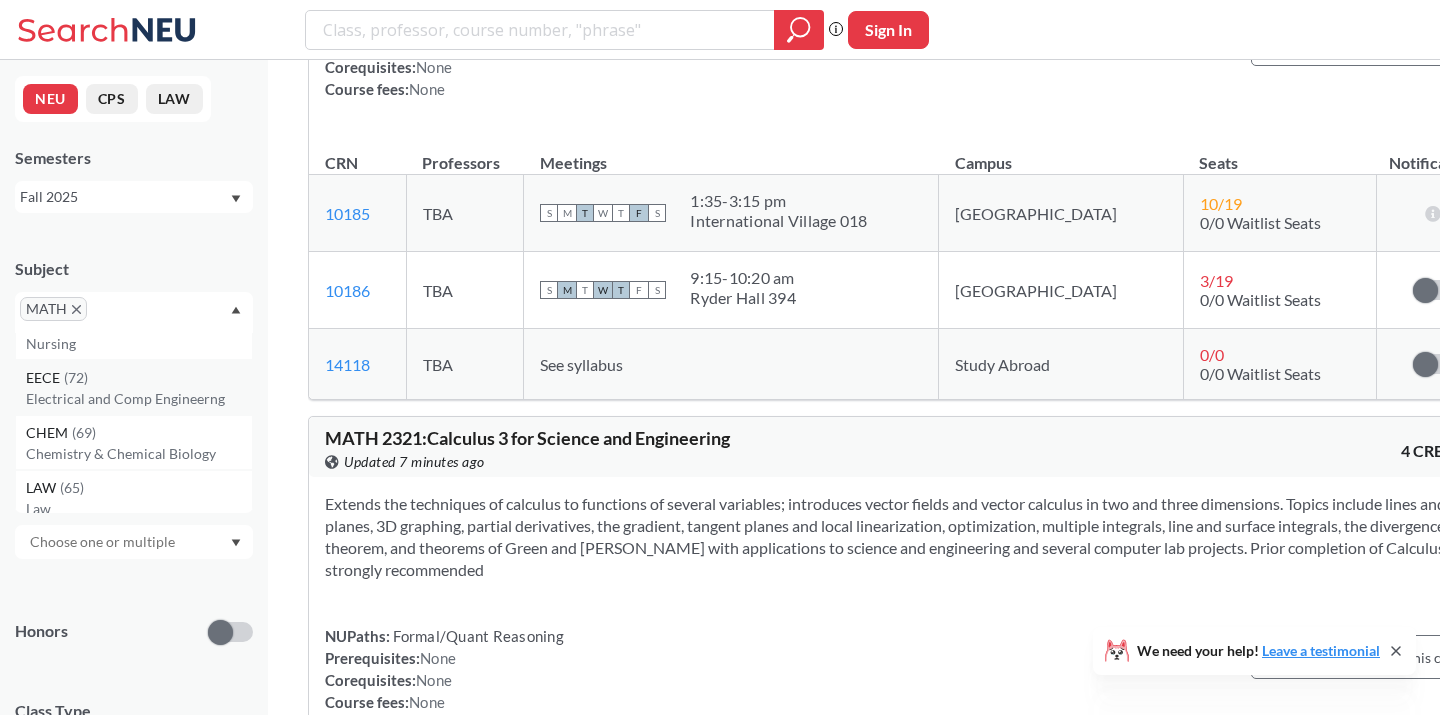 click on "Electrical and Comp Engineerng" at bounding box center [139, 399] 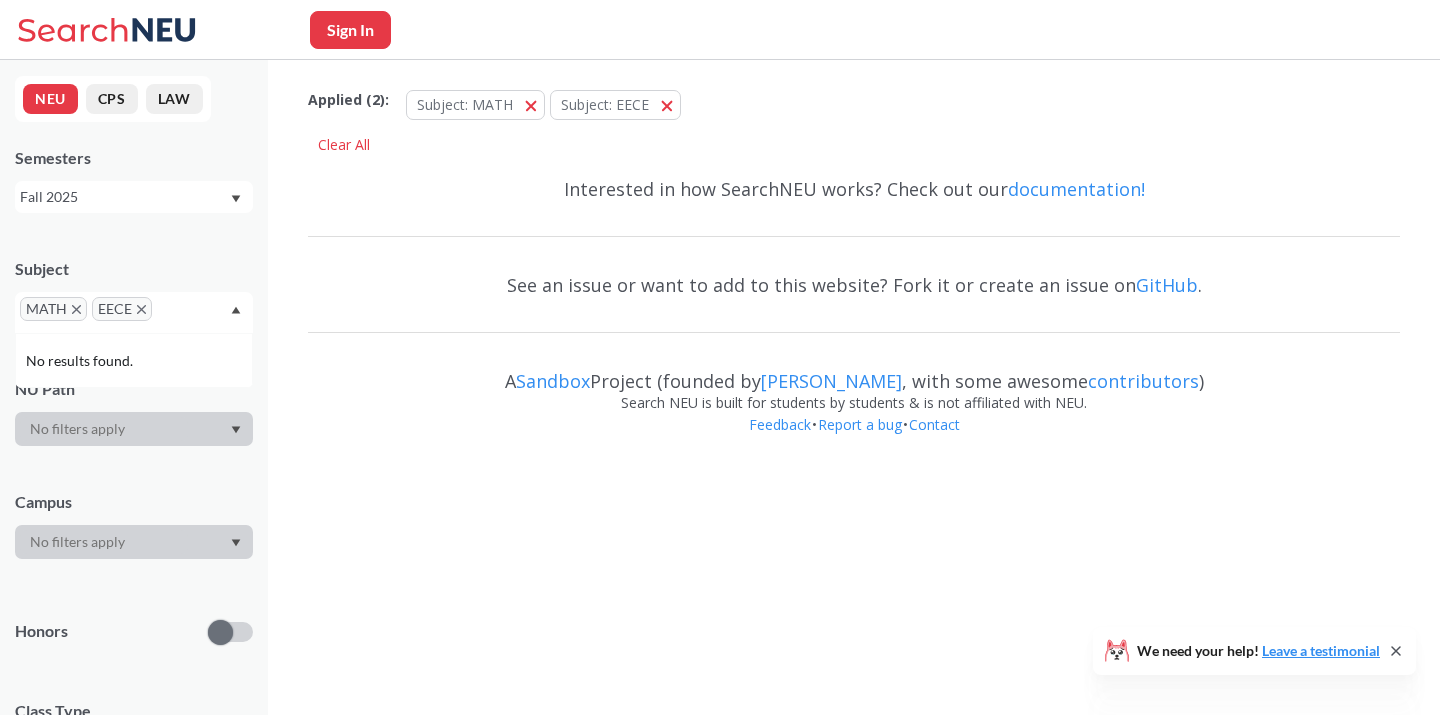 scroll, scrollTop: 0, scrollLeft: 0, axis: both 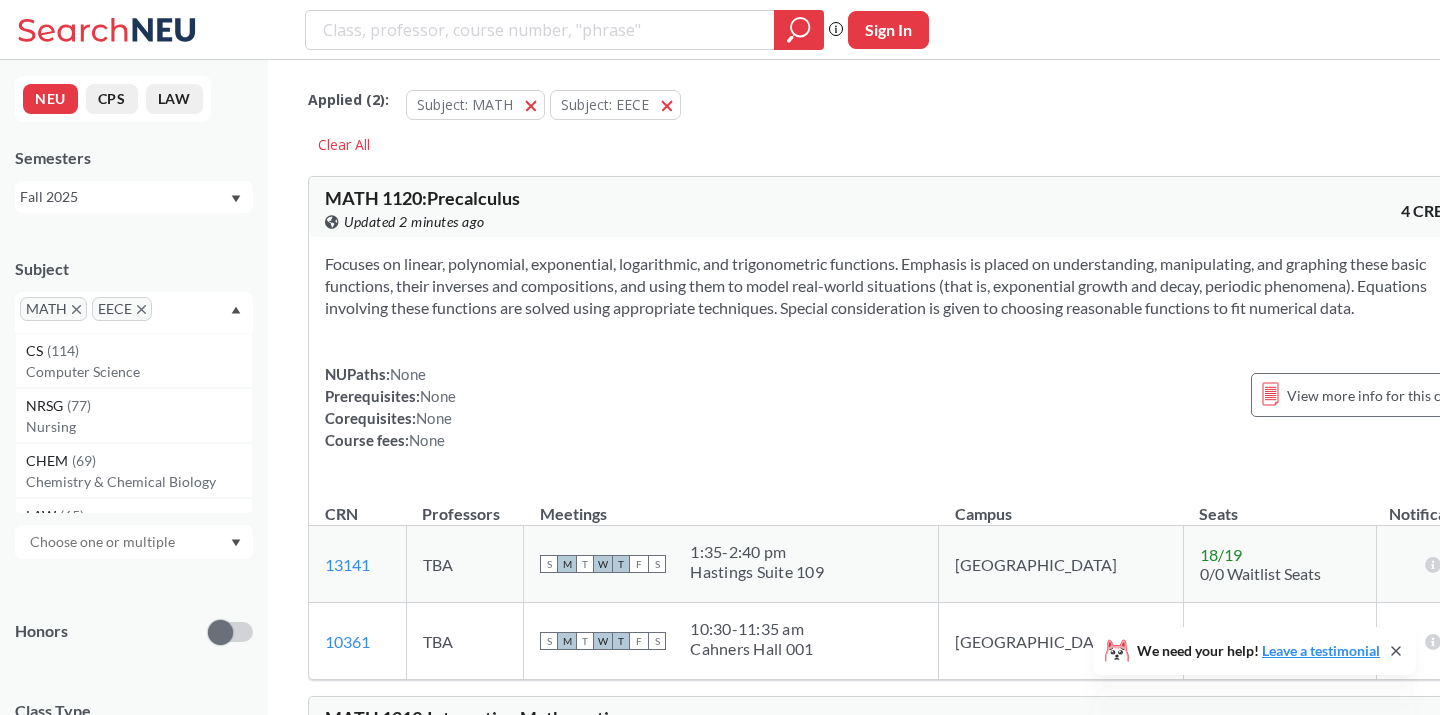 click 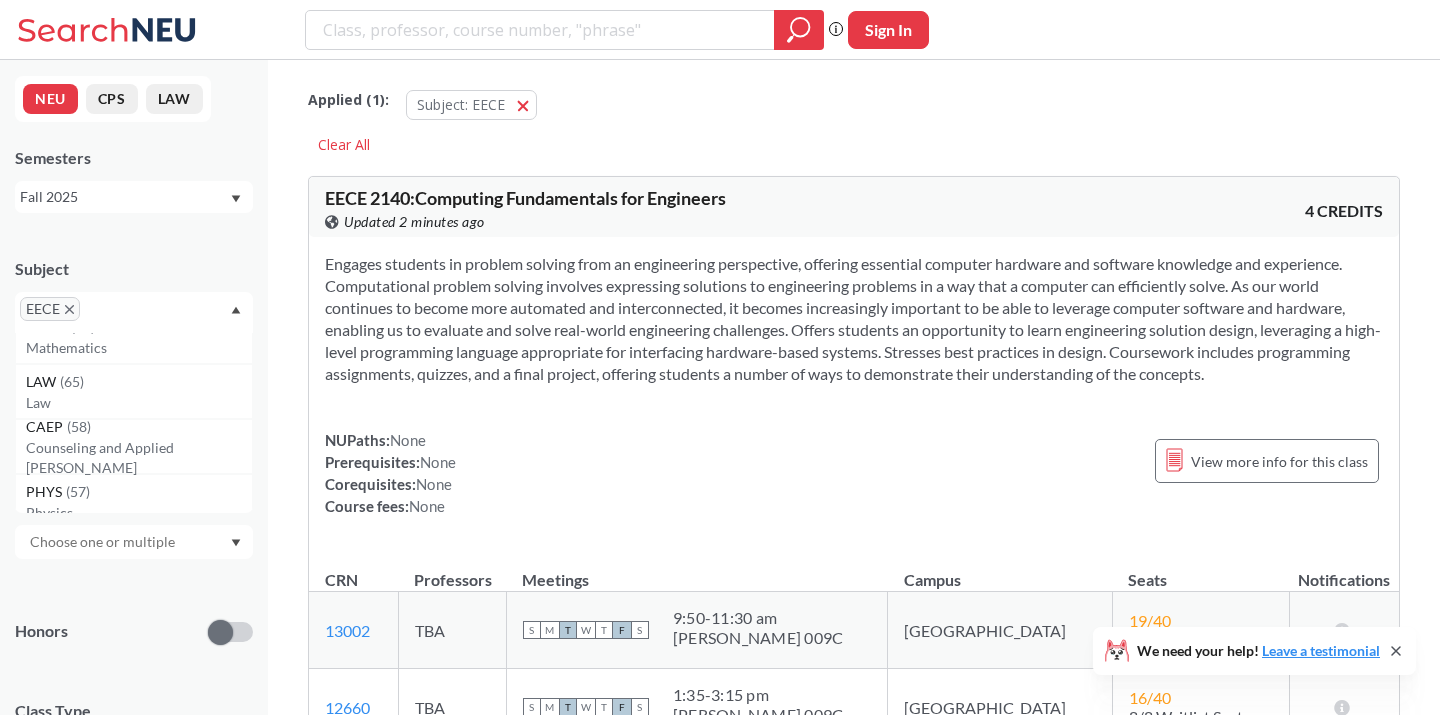 scroll, scrollTop: 192, scrollLeft: 0, axis: vertical 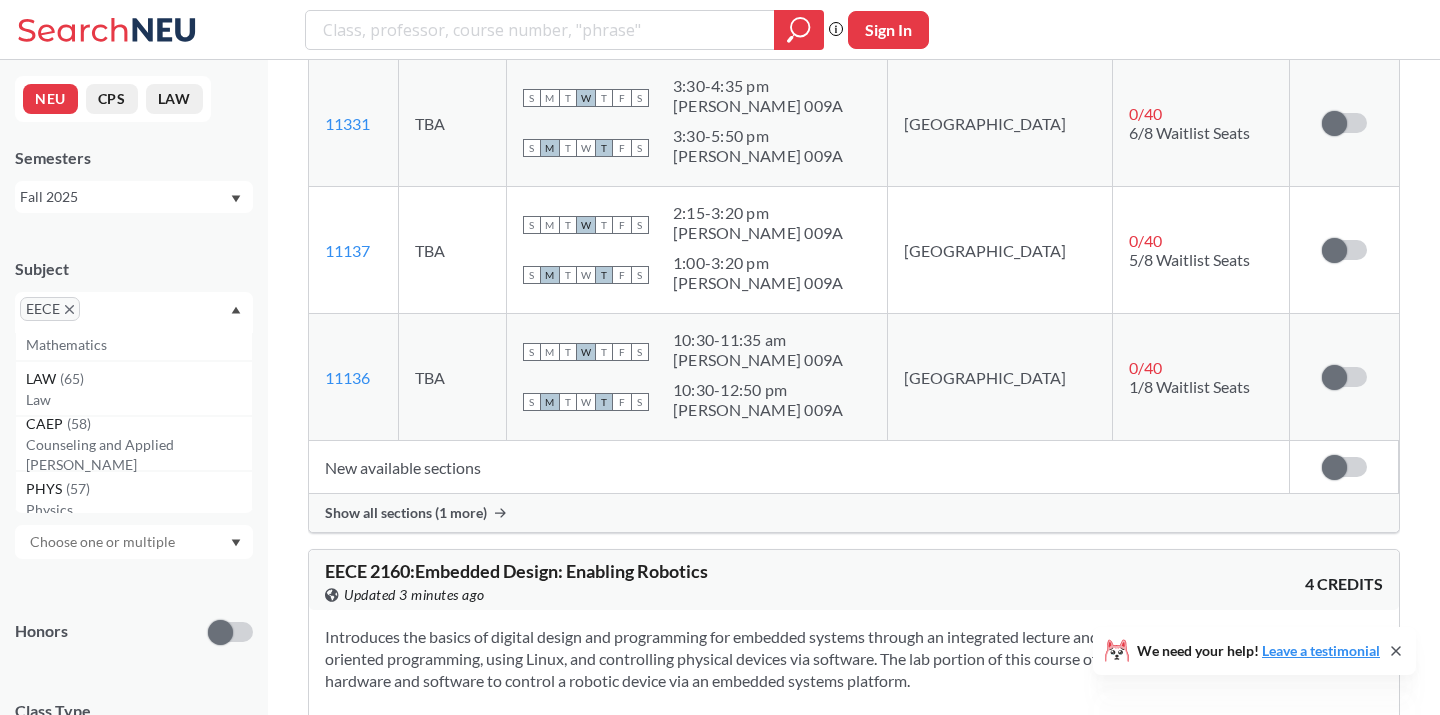 click at bounding box center (114, 316) 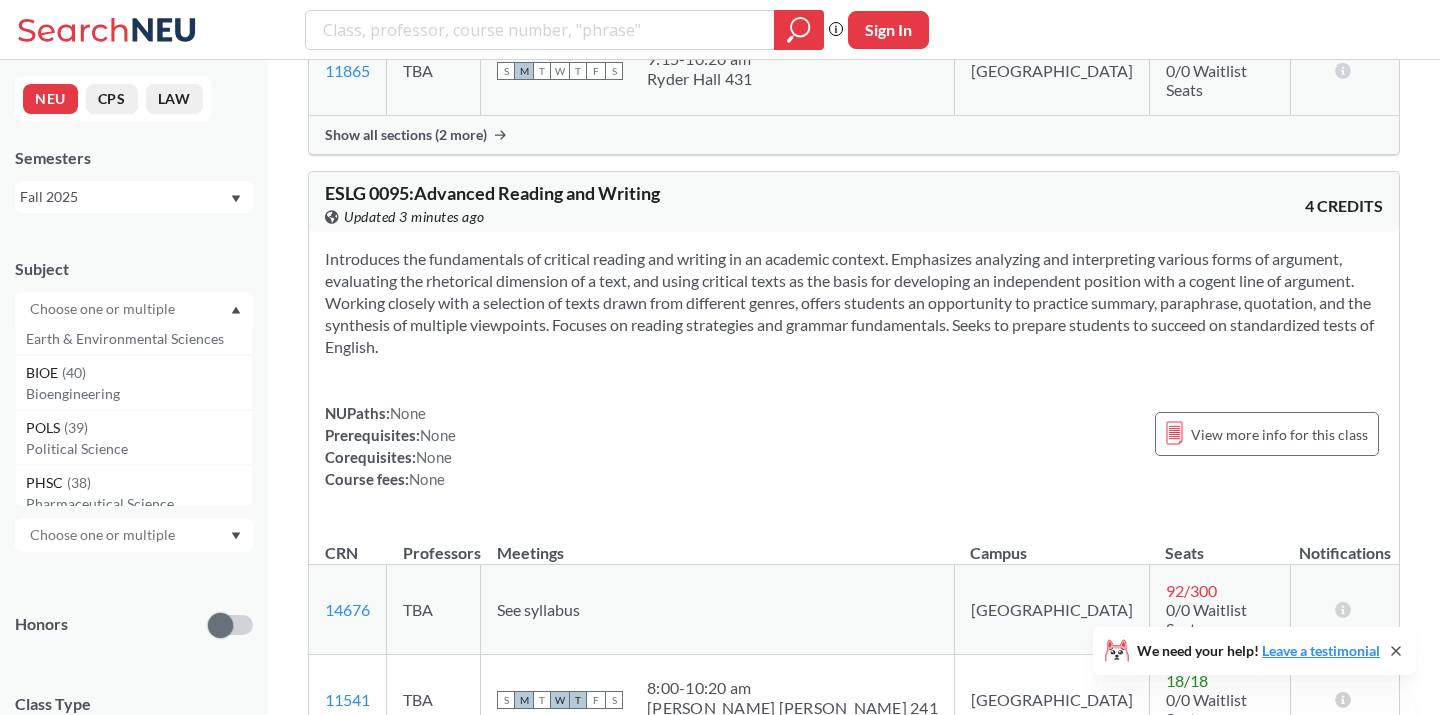 scroll, scrollTop: 1114, scrollLeft: 0, axis: vertical 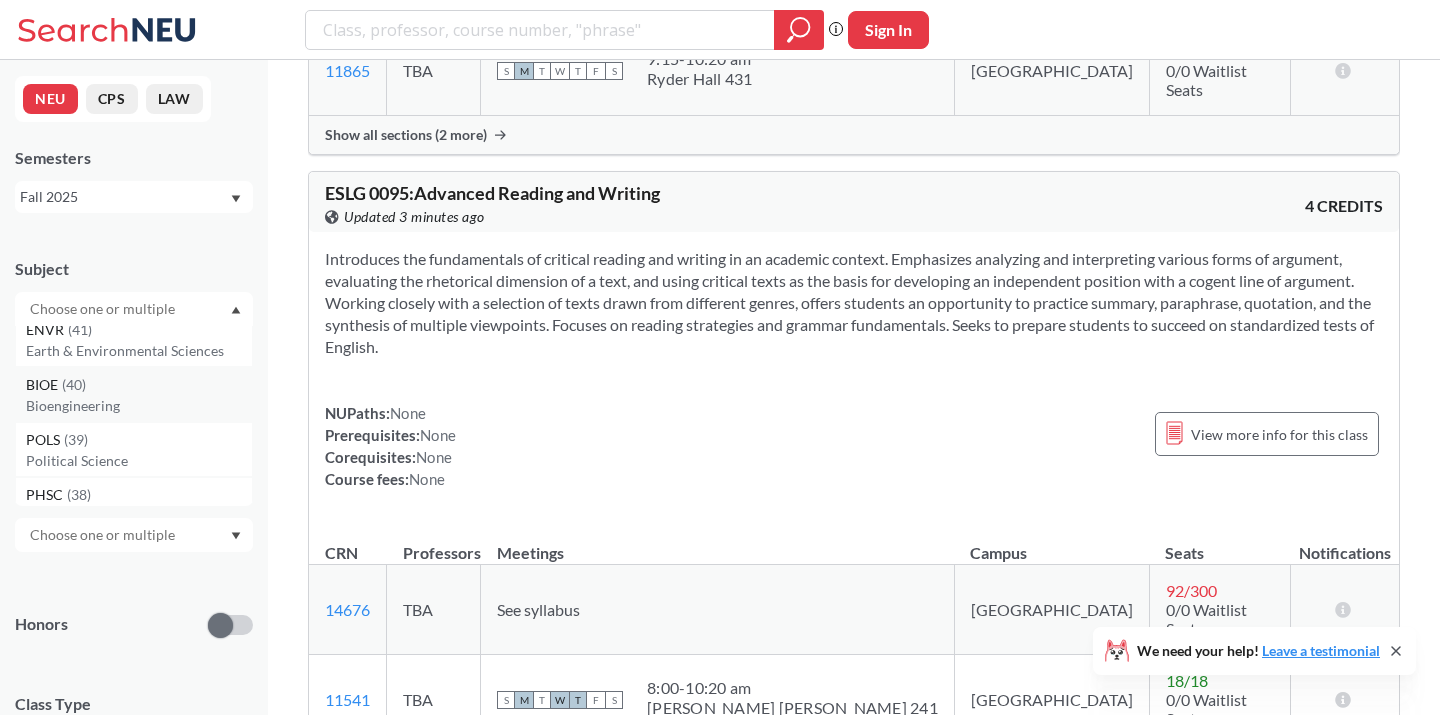 click on "Bioengineering" at bounding box center (139, 406) 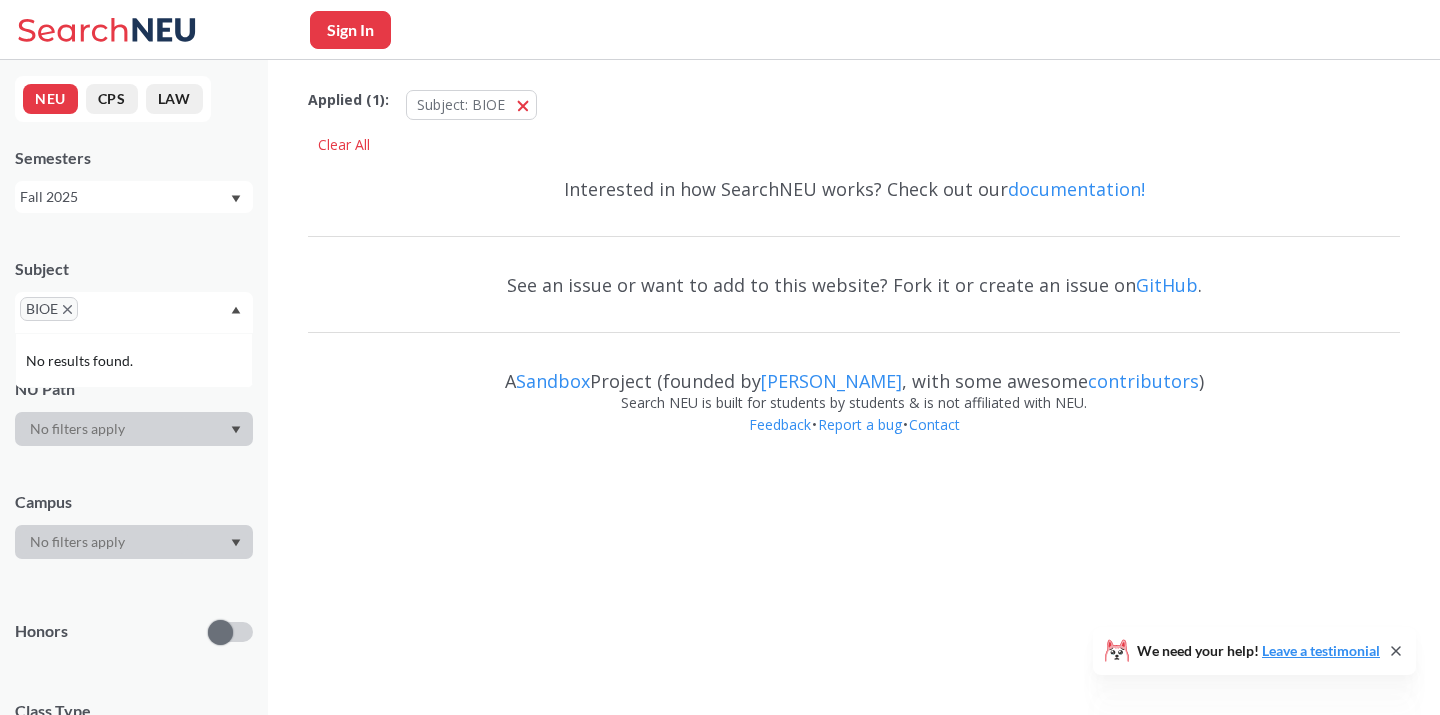 scroll, scrollTop: 0, scrollLeft: 0, axis: both 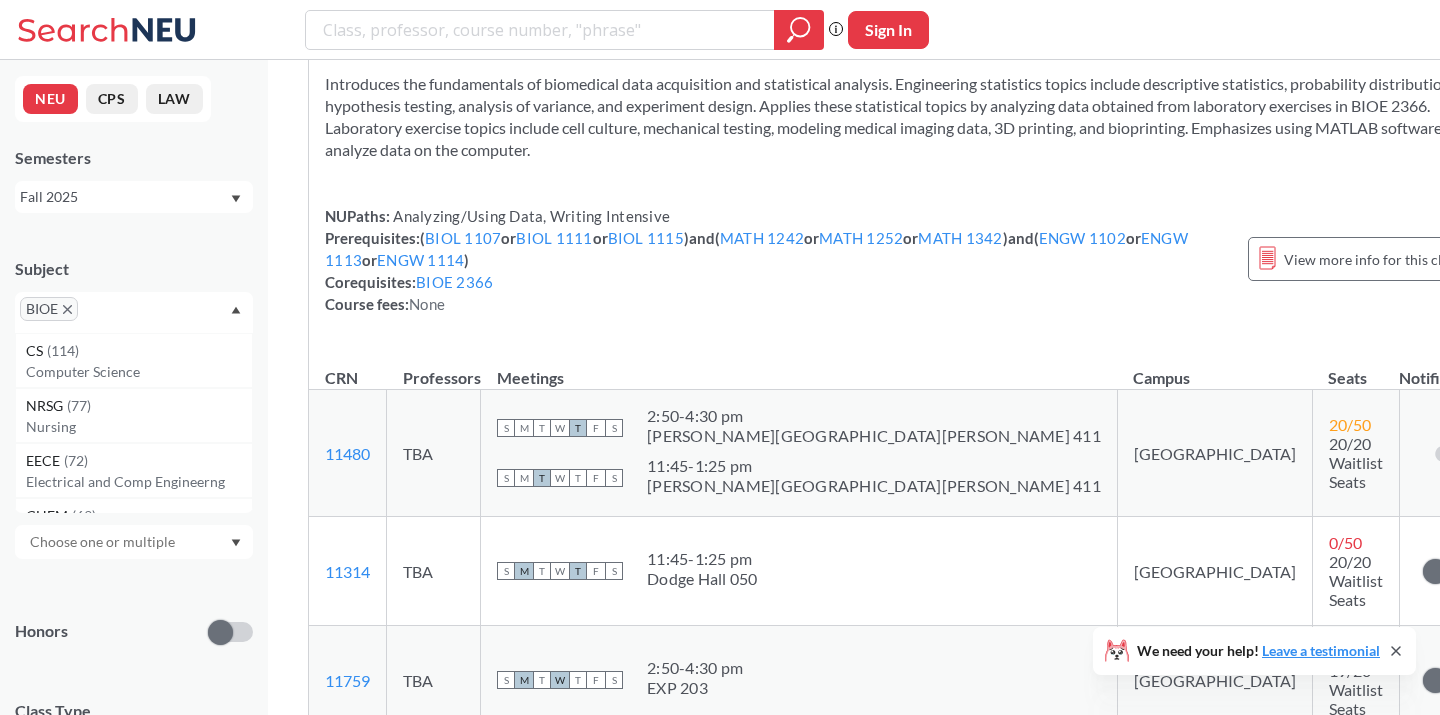 click on "BIOE" at bounding box center (49, 309) 